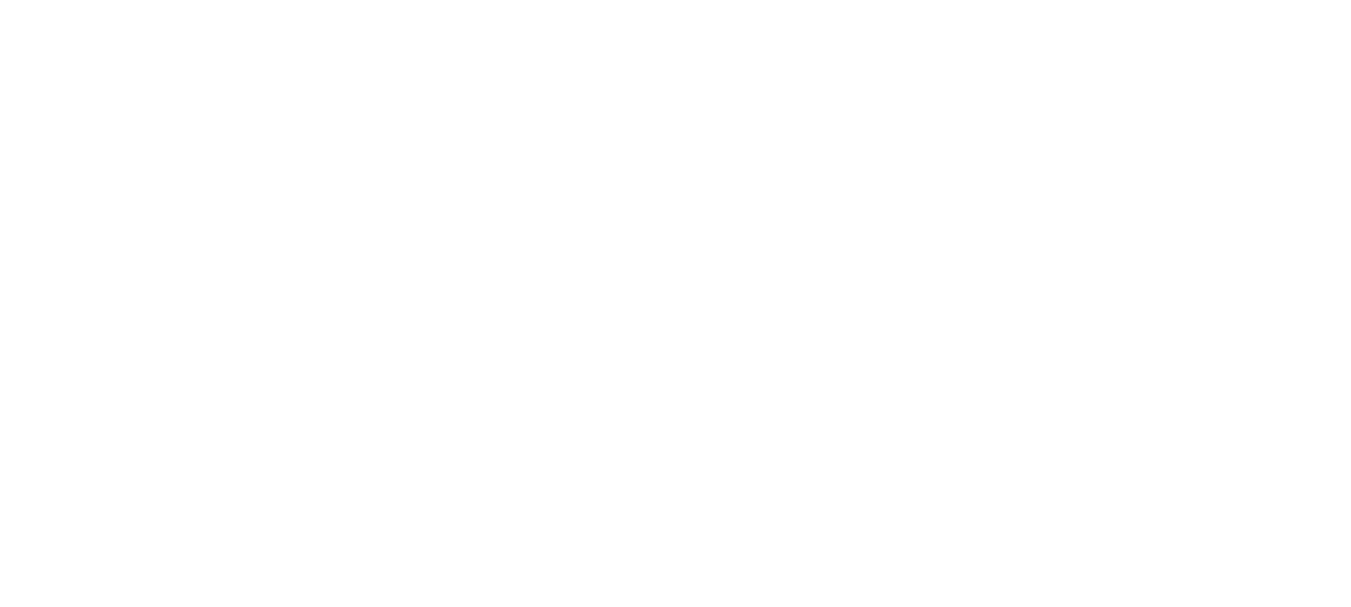 scroll, scrollTop: 0, scrollLeft: 0, axis: both 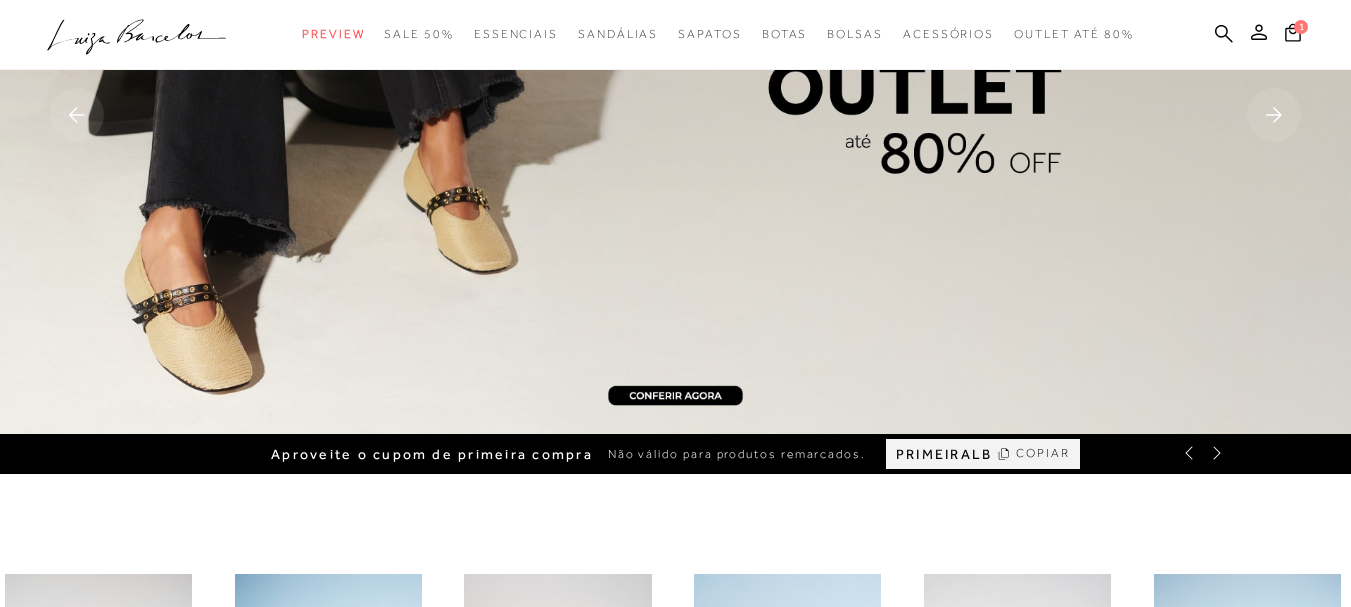 click at bounding box center [675, 117] 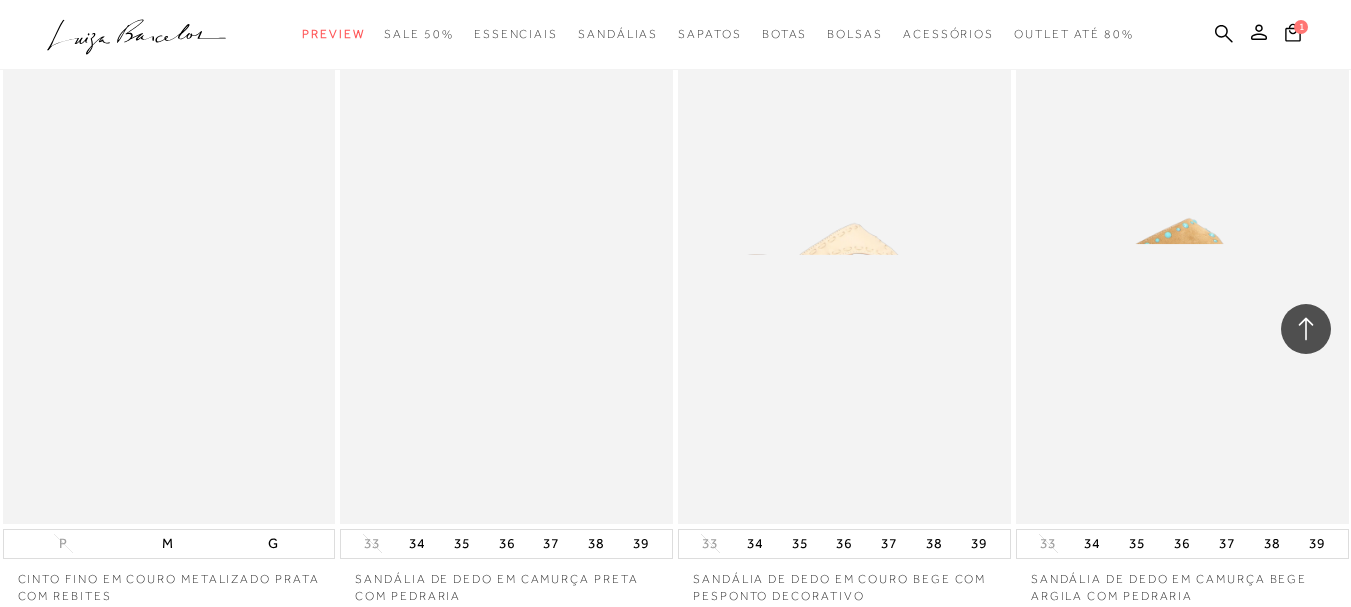 scroll, scrollTop: 3700, scrollLeft: 0, axis: vertical 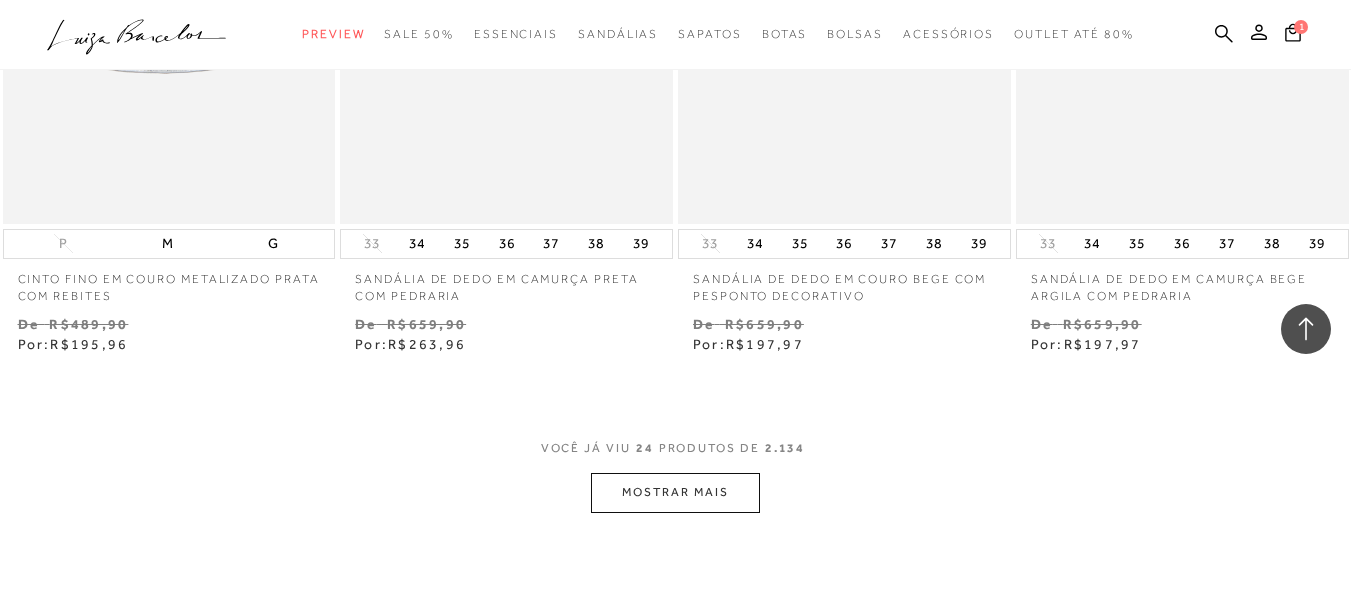 click on "MOSTRAR MAIS" at bounding box center (675, 492) 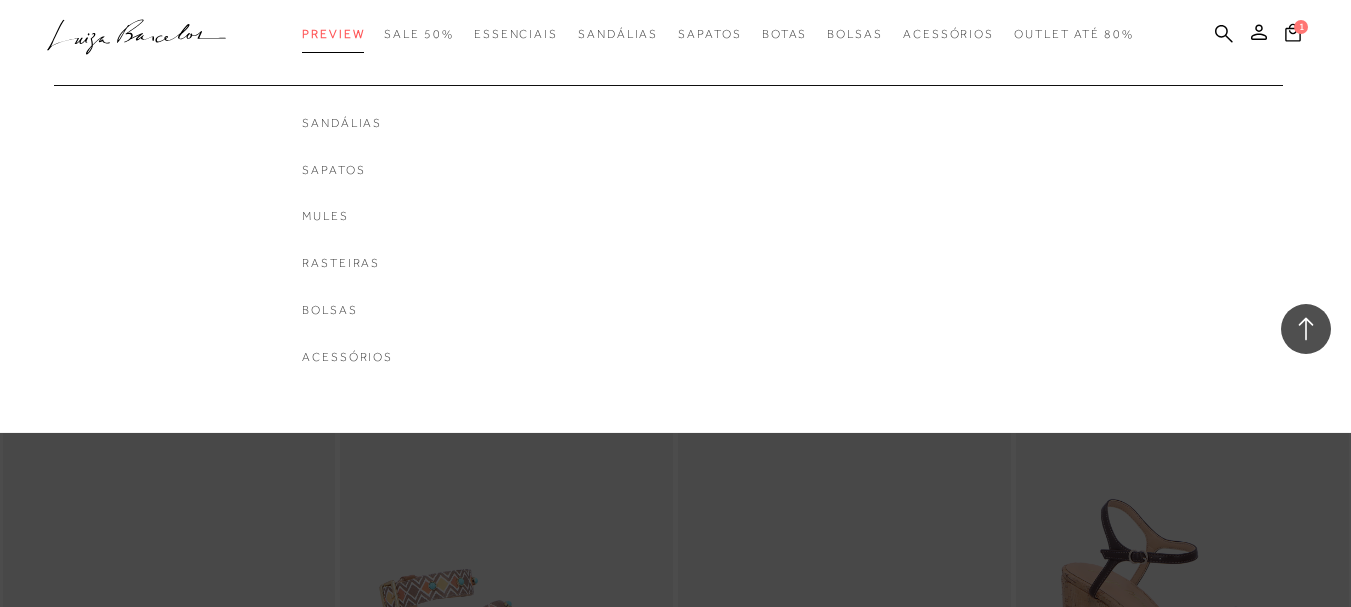click on "Preview" at bounding box center (333, 34) 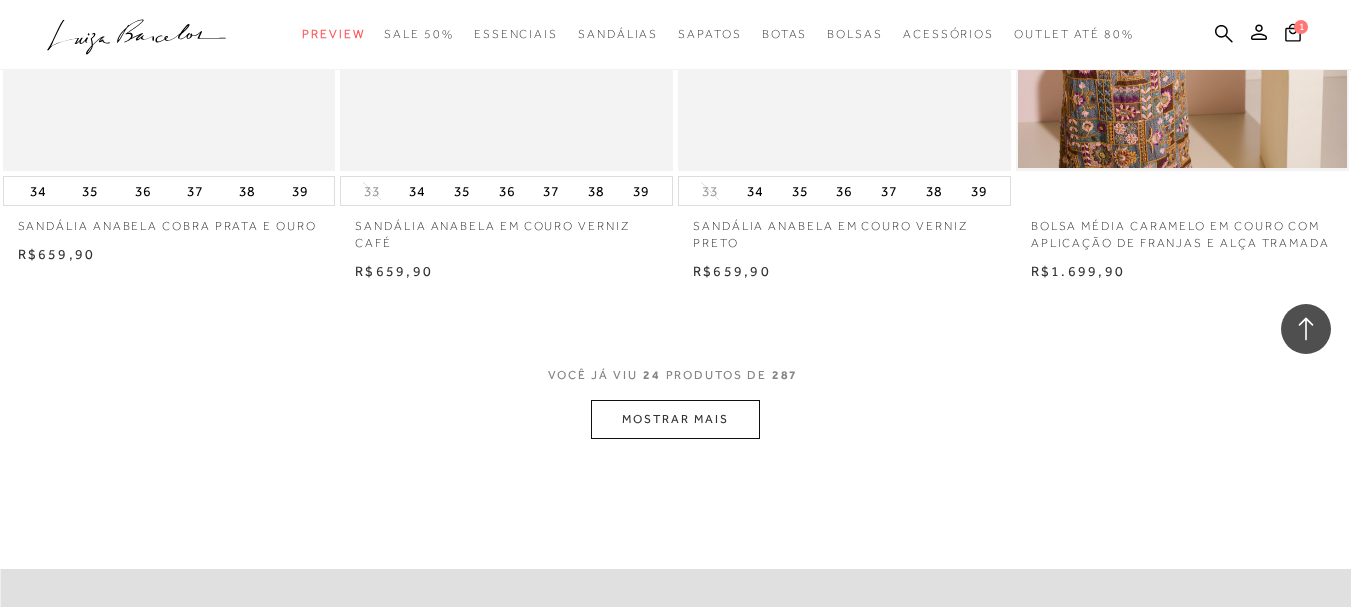 scroll, scrollTop: 3800, scrollLeft: 0, axis: vertical 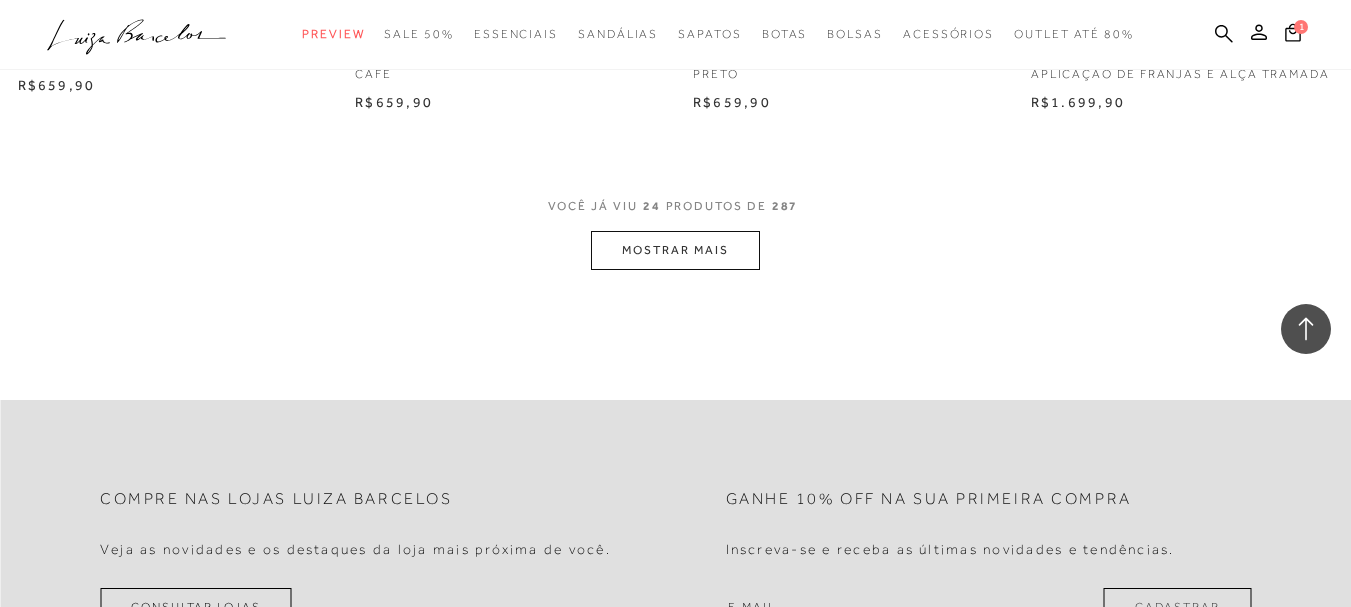 click on "MOSTRAR MAIS" at bounding box center (675, 250) 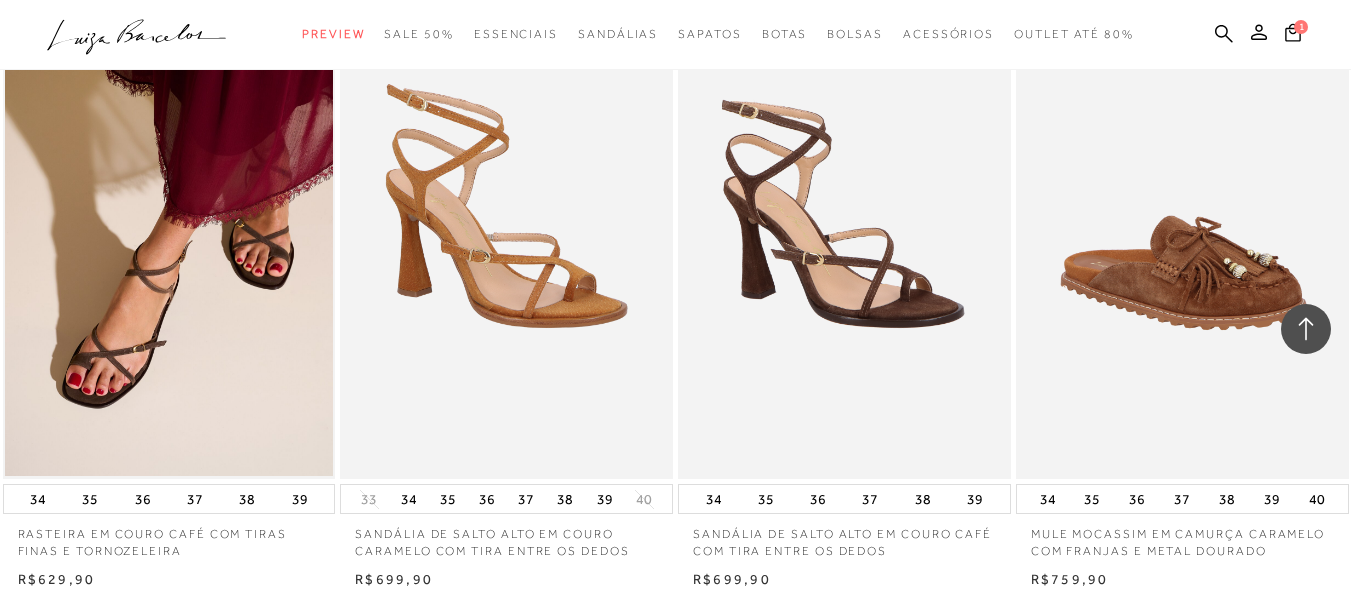 scroll, scrollTop: 4500, scrollLeft: 0, axis: vertical 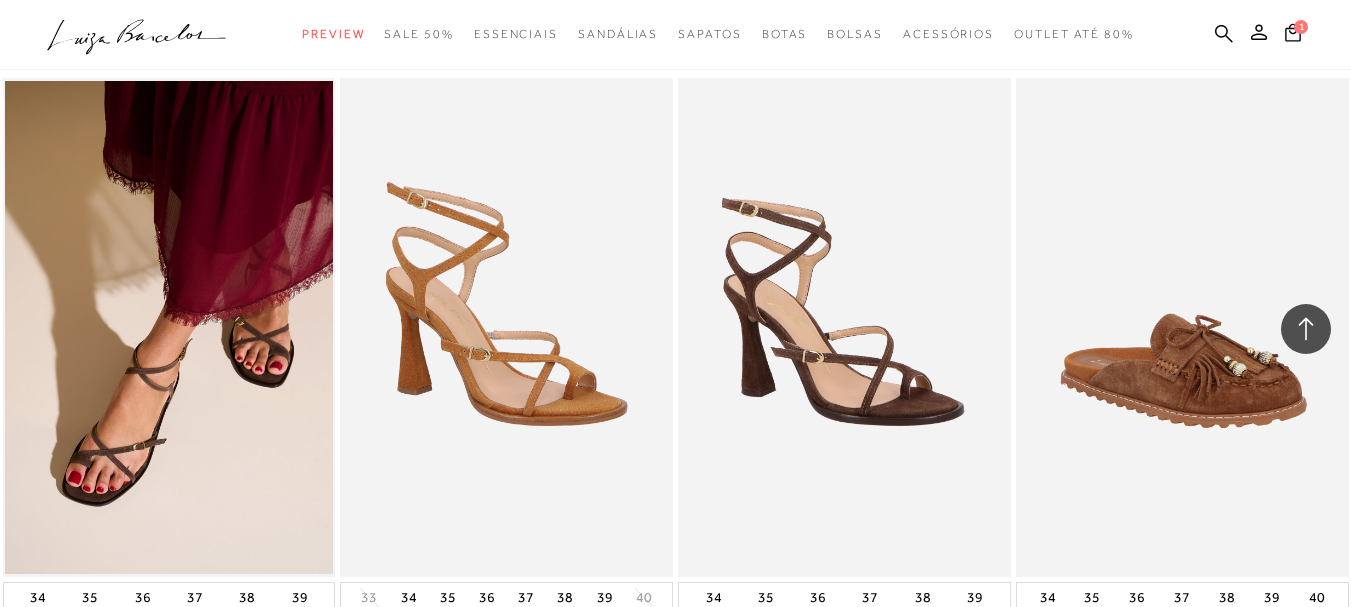 click at bounding box center [1183, 327] 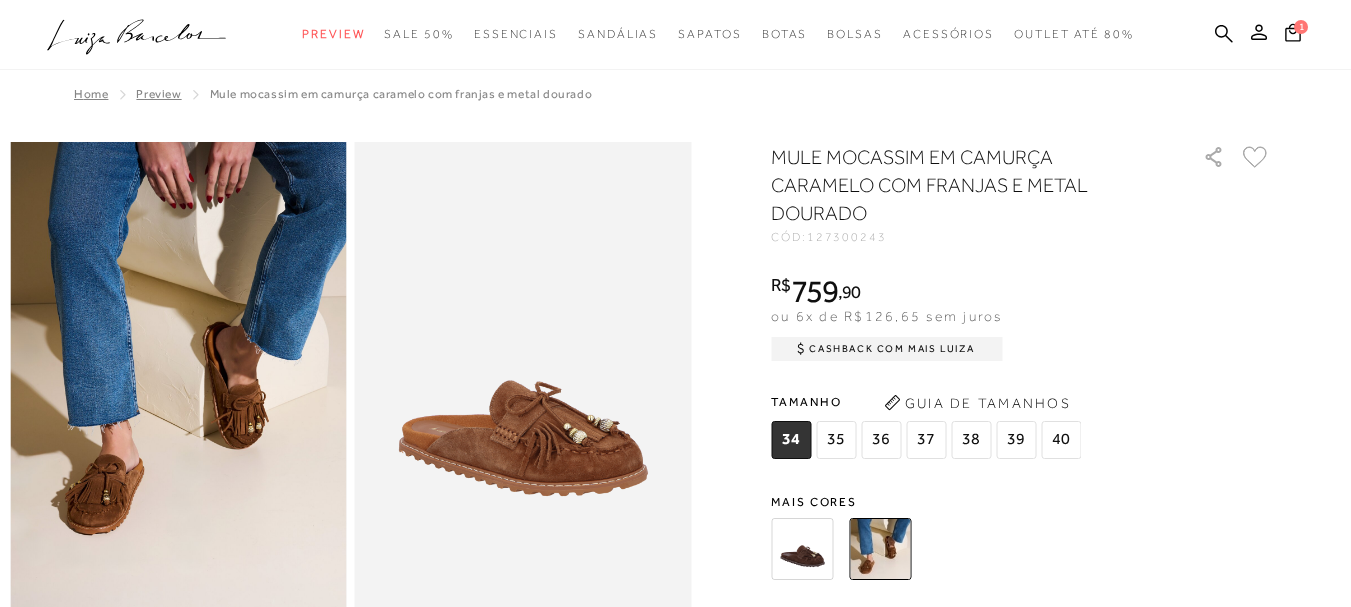 scroll, scrollTop: 100, scrollLeft: 0, axis: vertical 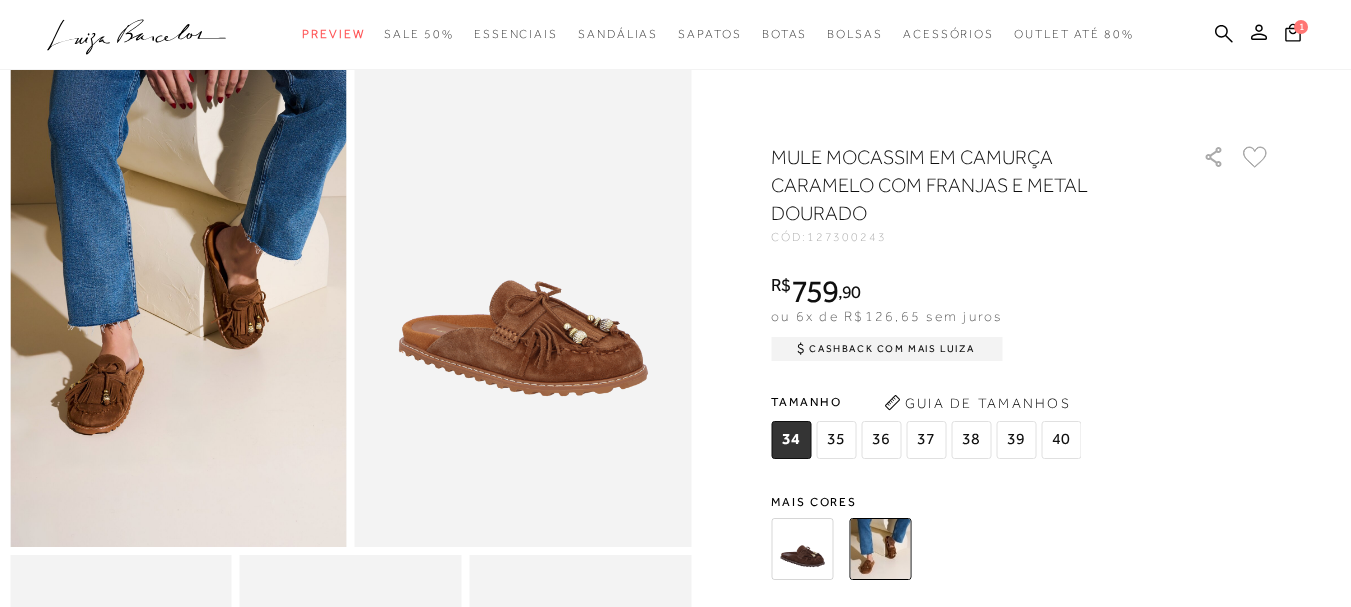 click at bounding box center (802, 549) 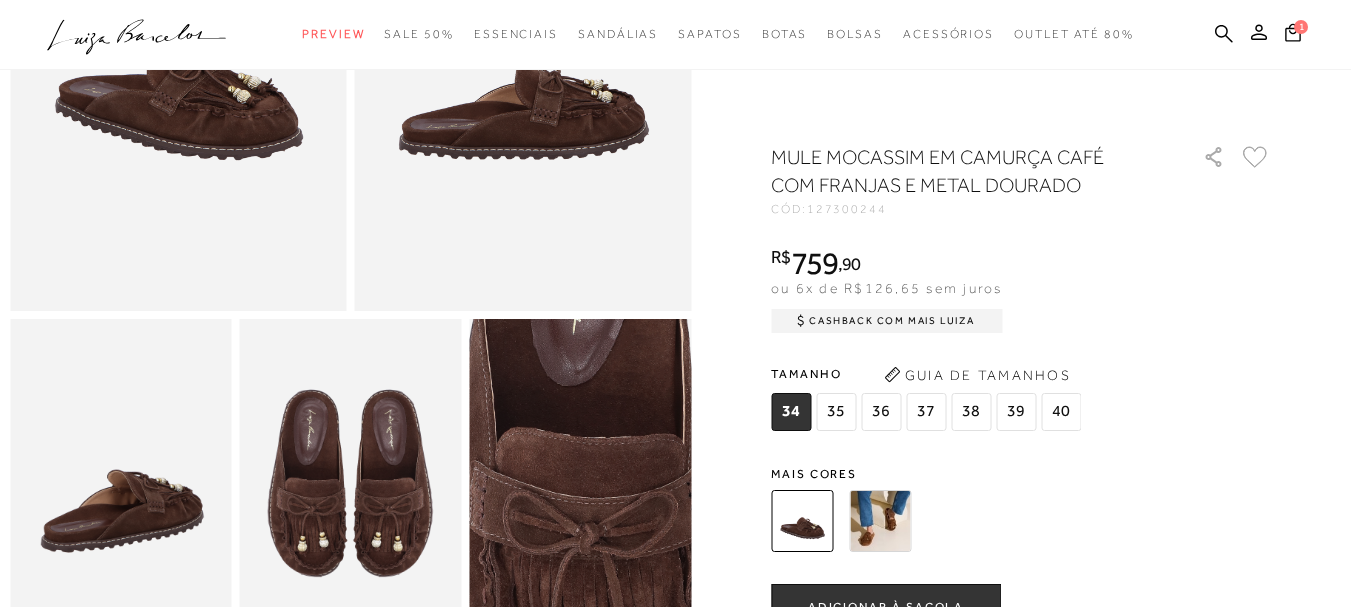 scroll, scrollTop: 300, scrollLeft: 0, axis: vertical 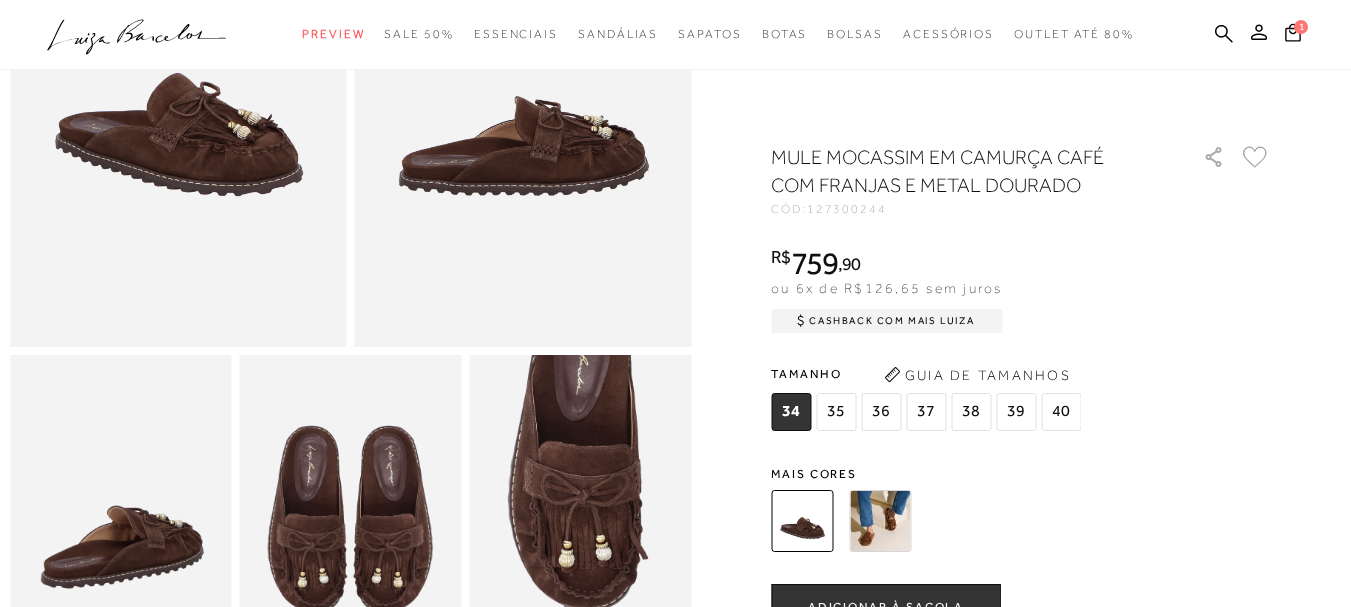 click at bounding box center [880, 521] 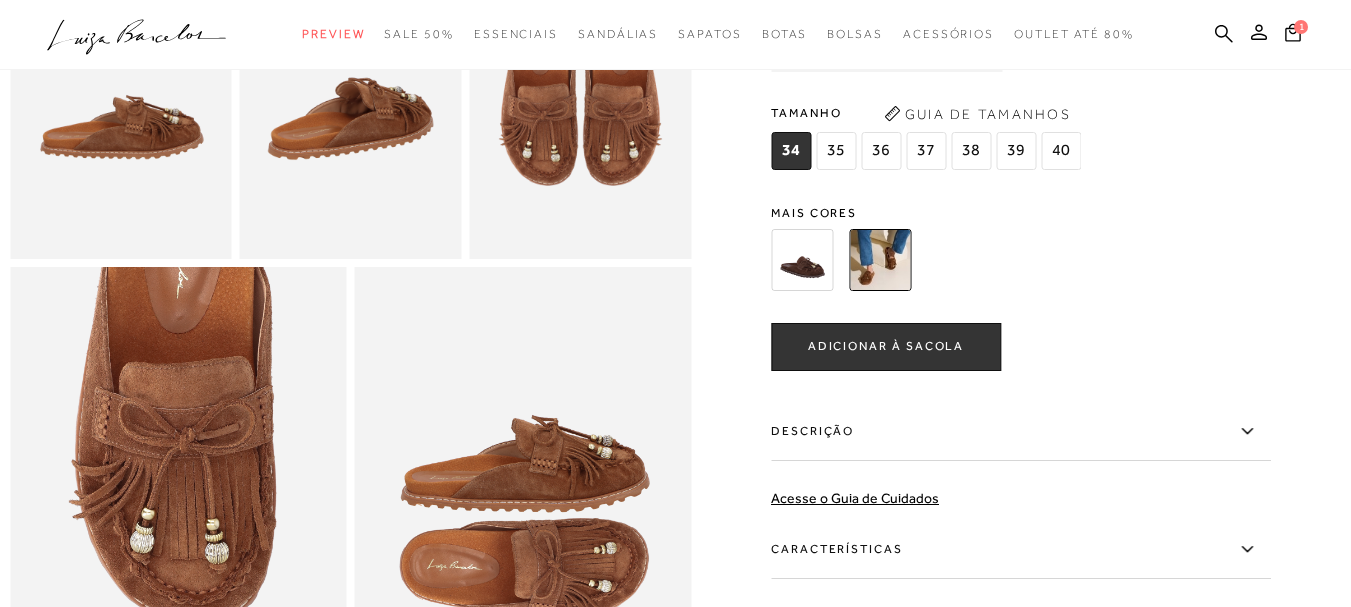 scroll, scrollTop: 900, scrollLeft: 0, axis: vertical 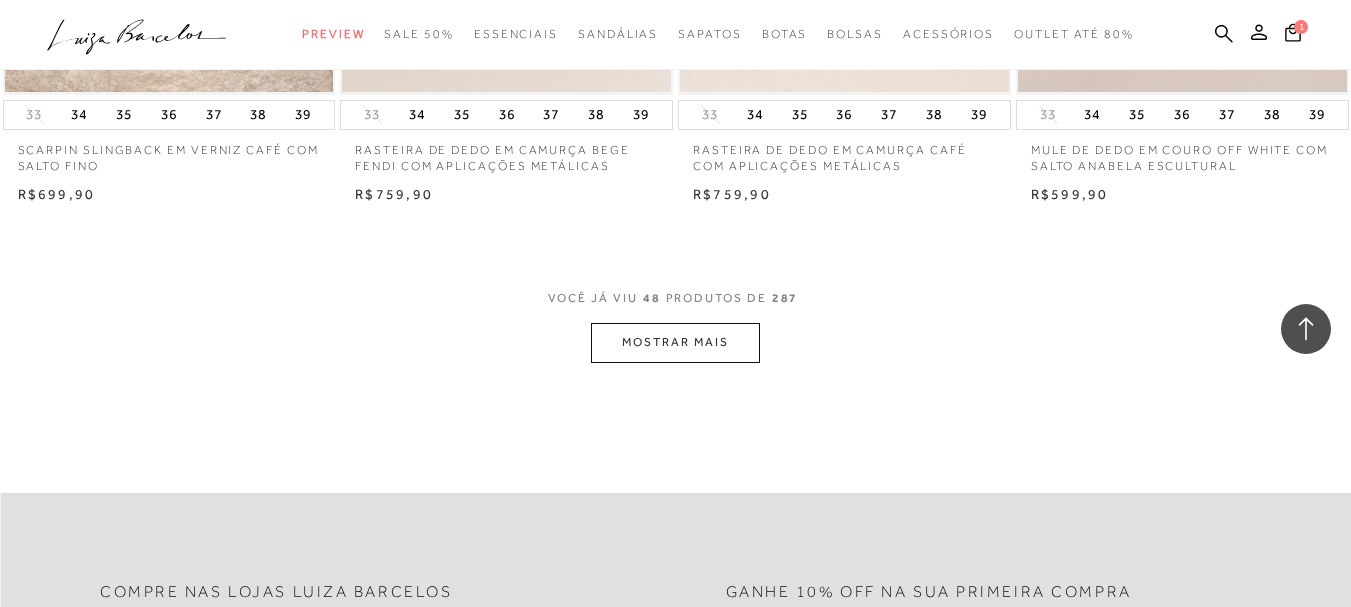 click on "MOSTRAR MAIS" at bounding box center [675, 342] 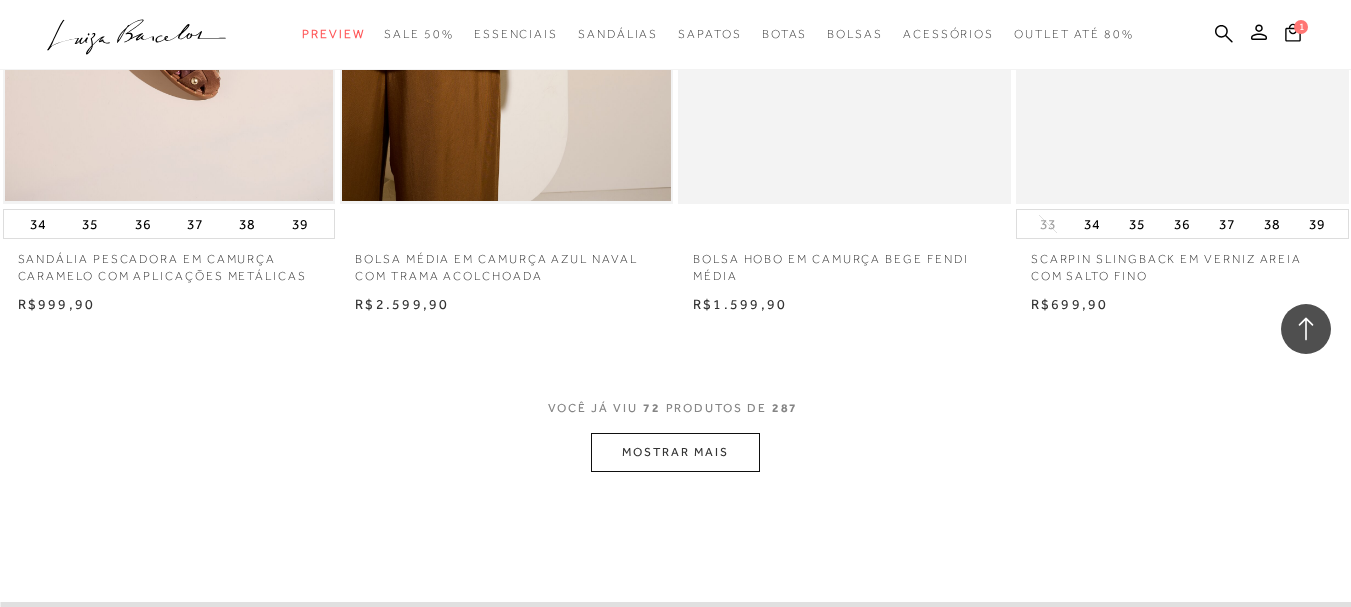 scroll, scrollTop: 11500, scrollLeft: 0, axis: vertical 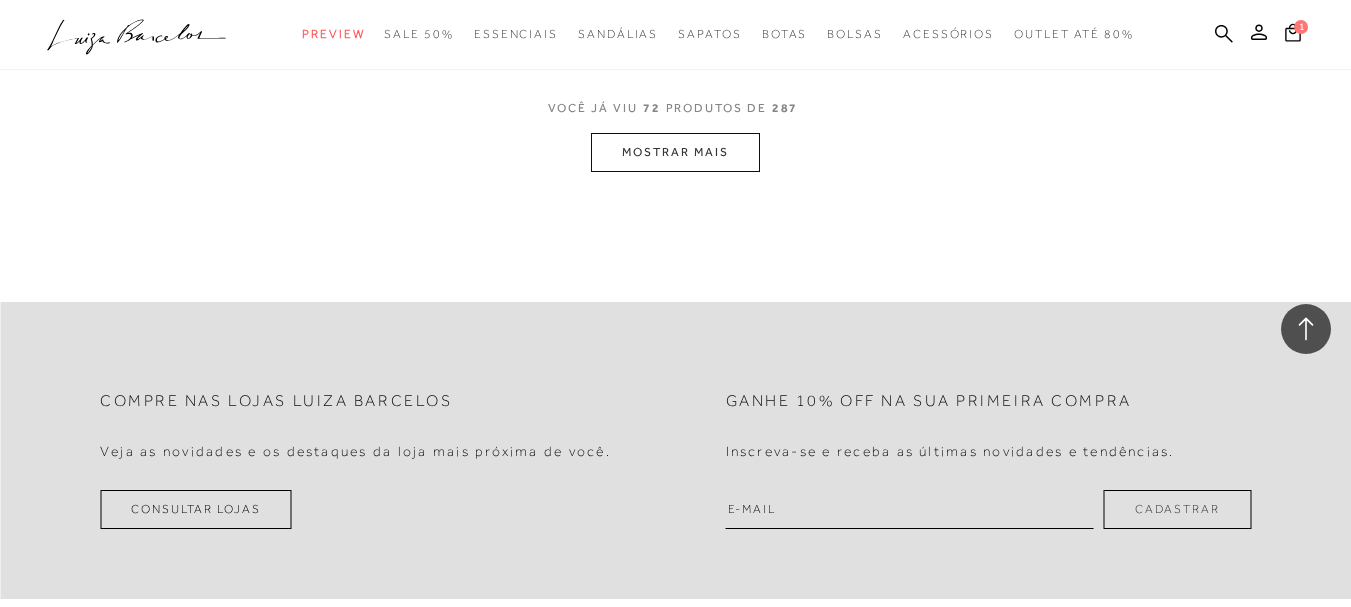 click on "MOSTRAR MAIS" at bounding box center [675, 152] 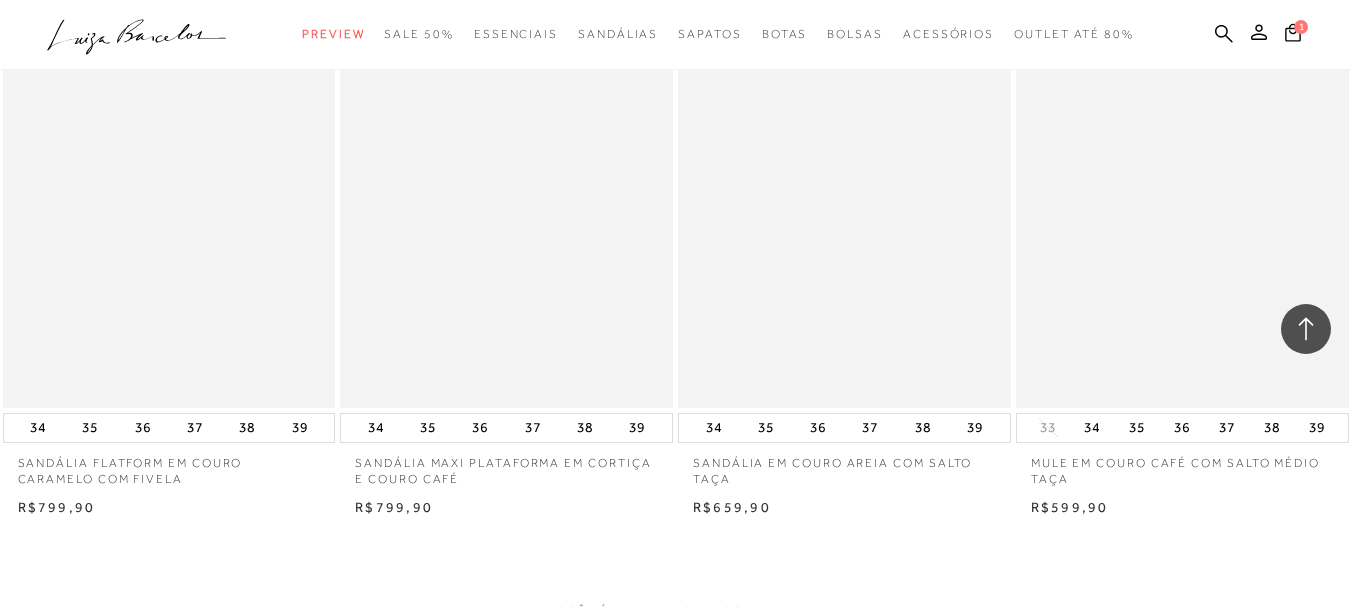 scroll, scrollTop: 15100, scrollLeft: 0, axis: vertical 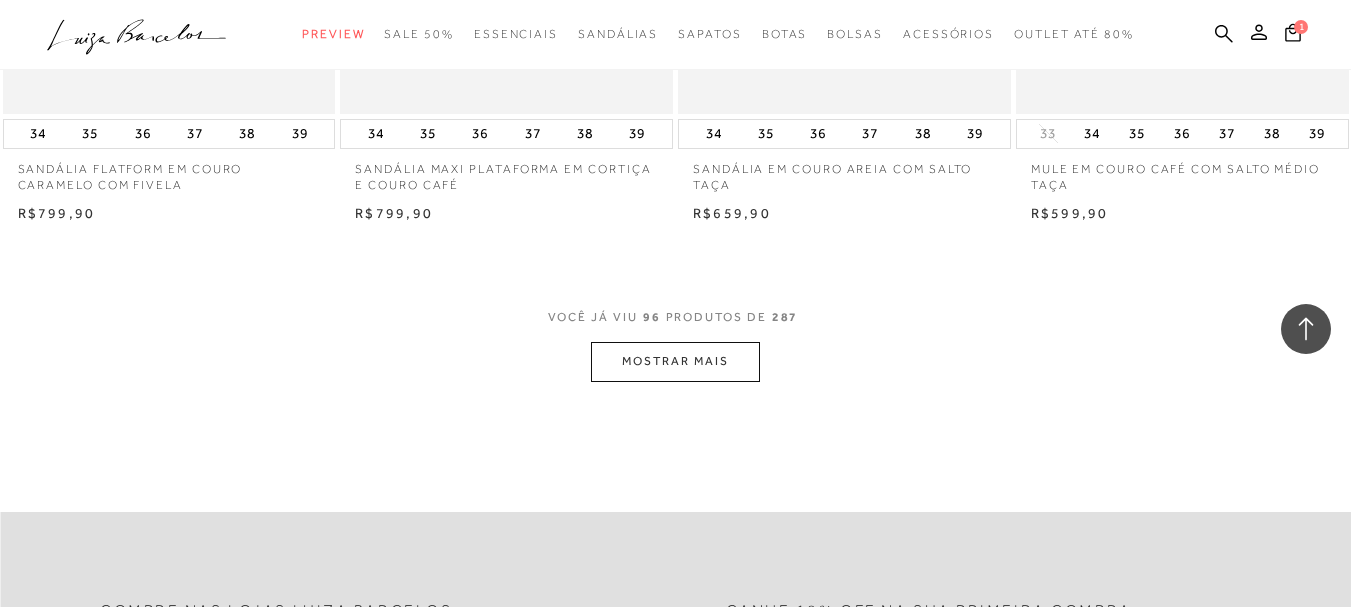 click on "MOSTRAR MAIS" at bounding box center (675, 361) 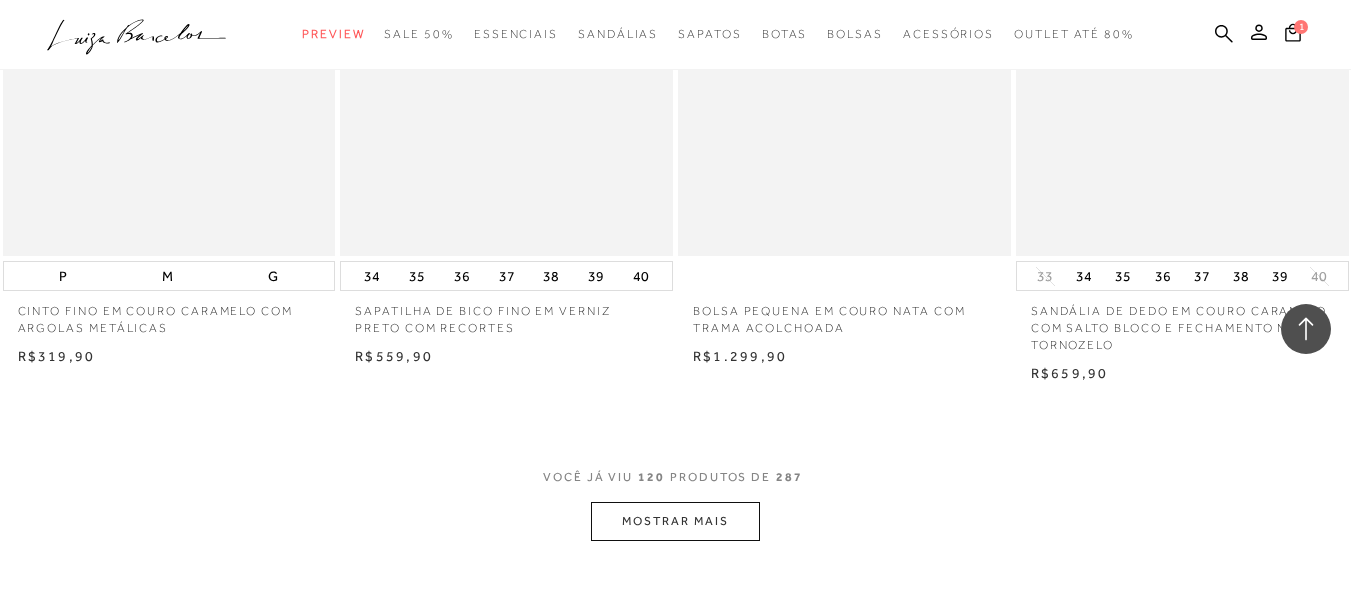 scroll, scrollTop: 19000, scrollLeft: 0, axis: vertical 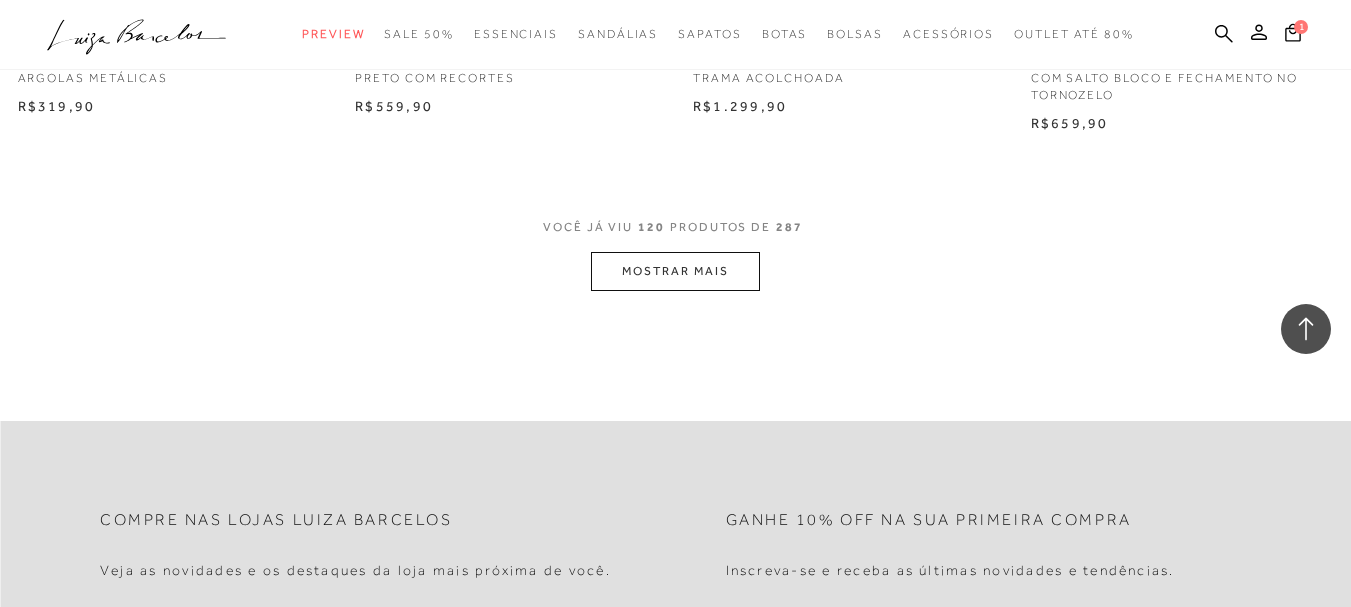 click on "MOSTRAR MAIS" at bounding box center (675, 271) 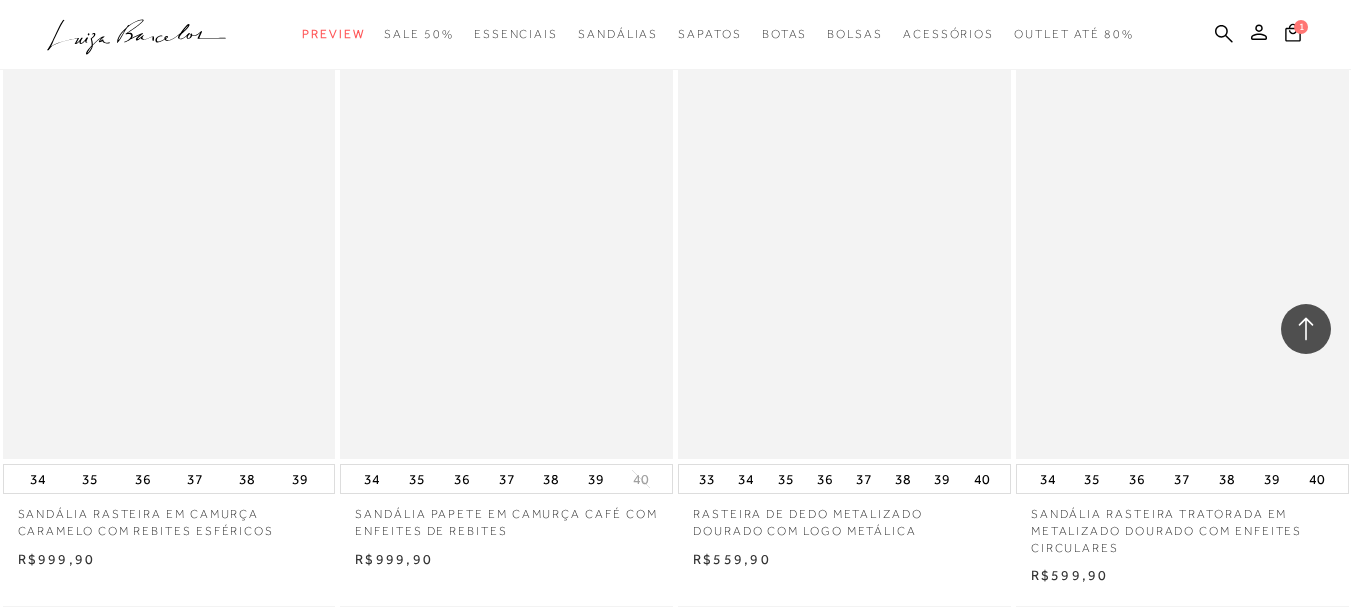 scroll, scrollTop: 21100, scrollLeft: 0, axis: vertical 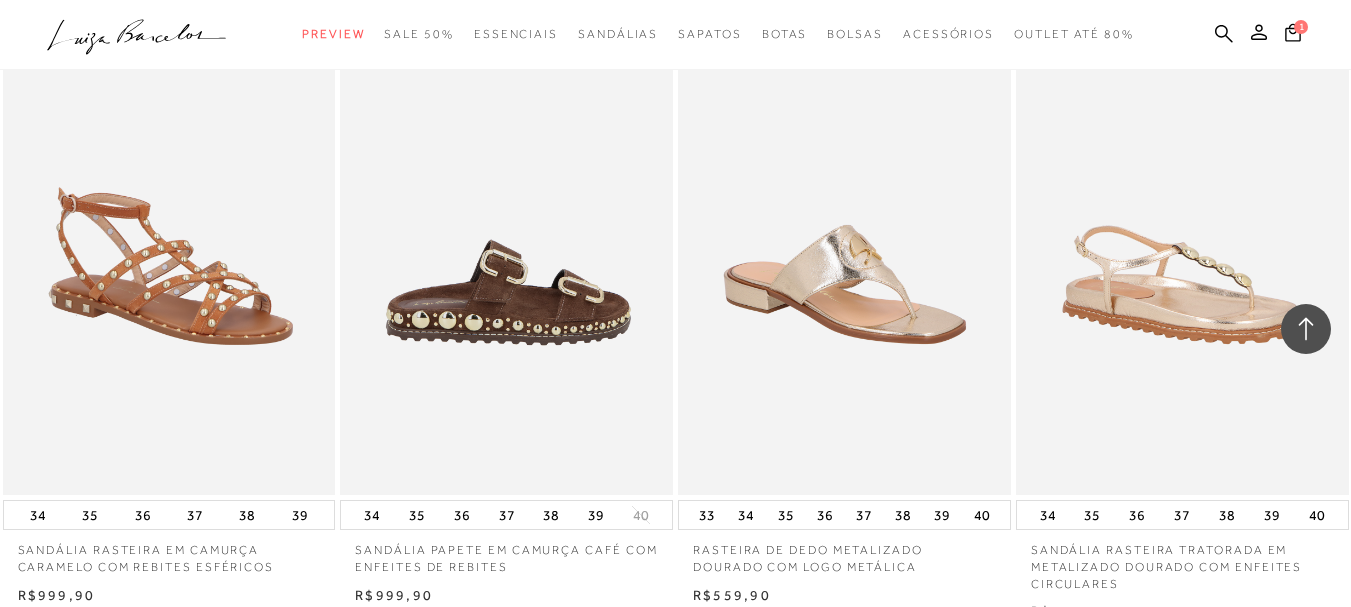 click at bounding box center (507, 245) 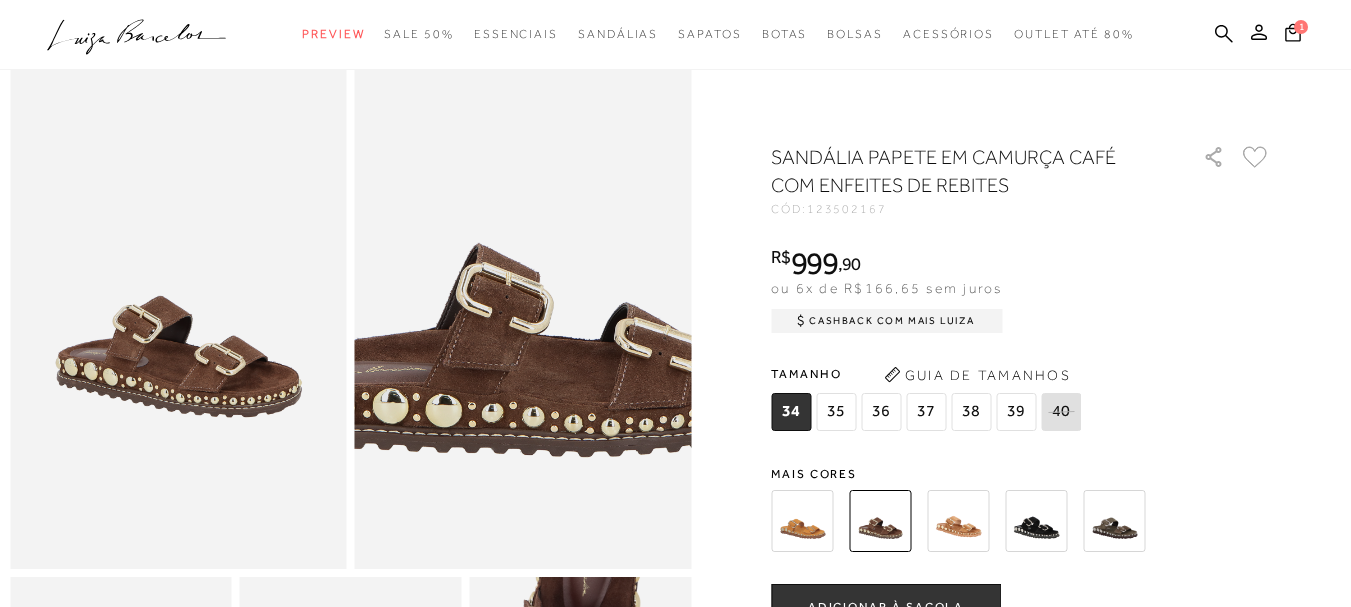 scroll, scrollTop: 100, scrollLeft: 0, axis: vertical 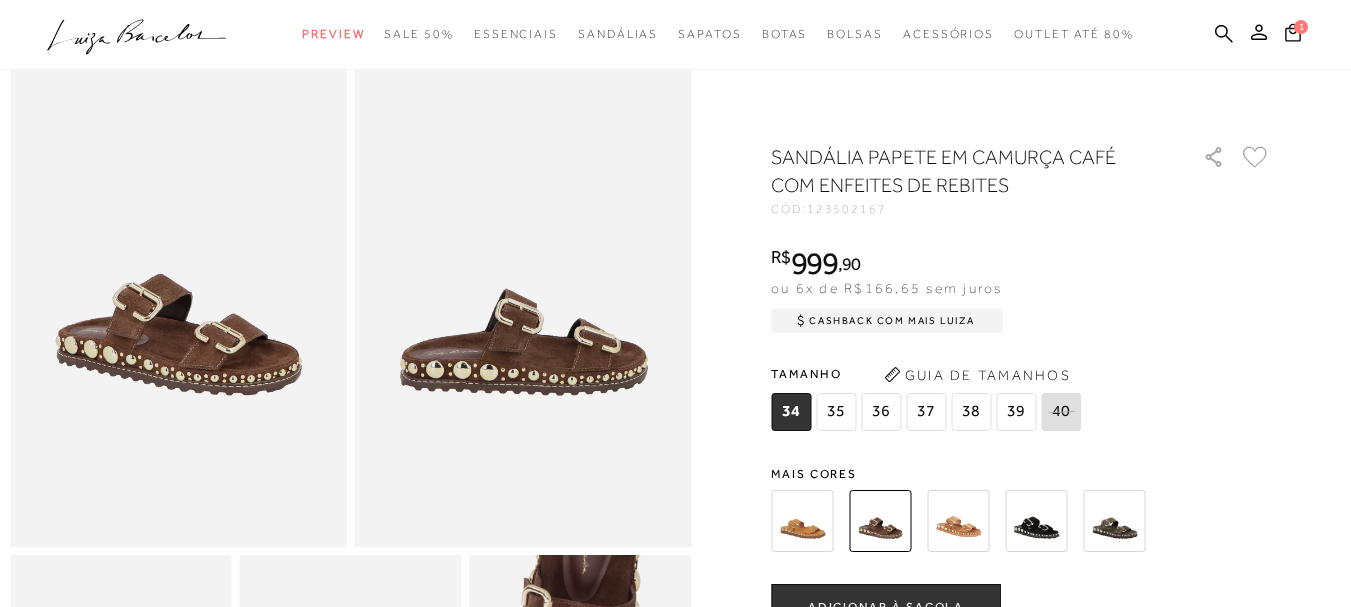 click at bounding box center [802, 521] 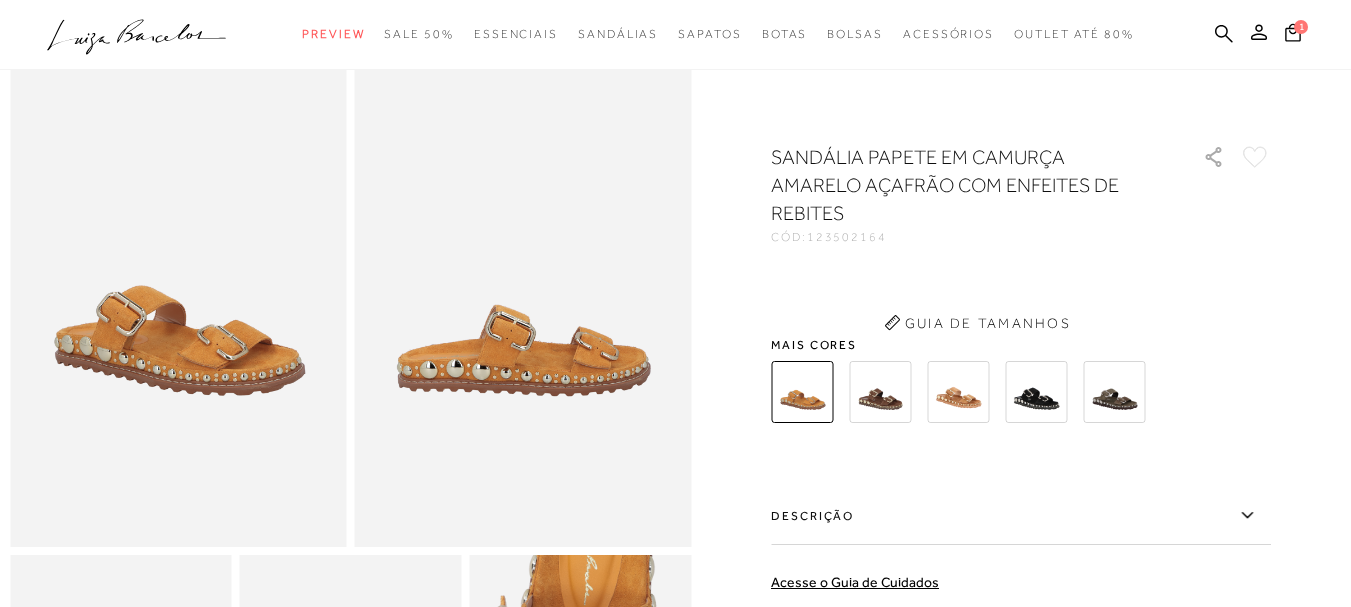 scroll, scrollTop: 0, scrollLeft: 0, axis: both 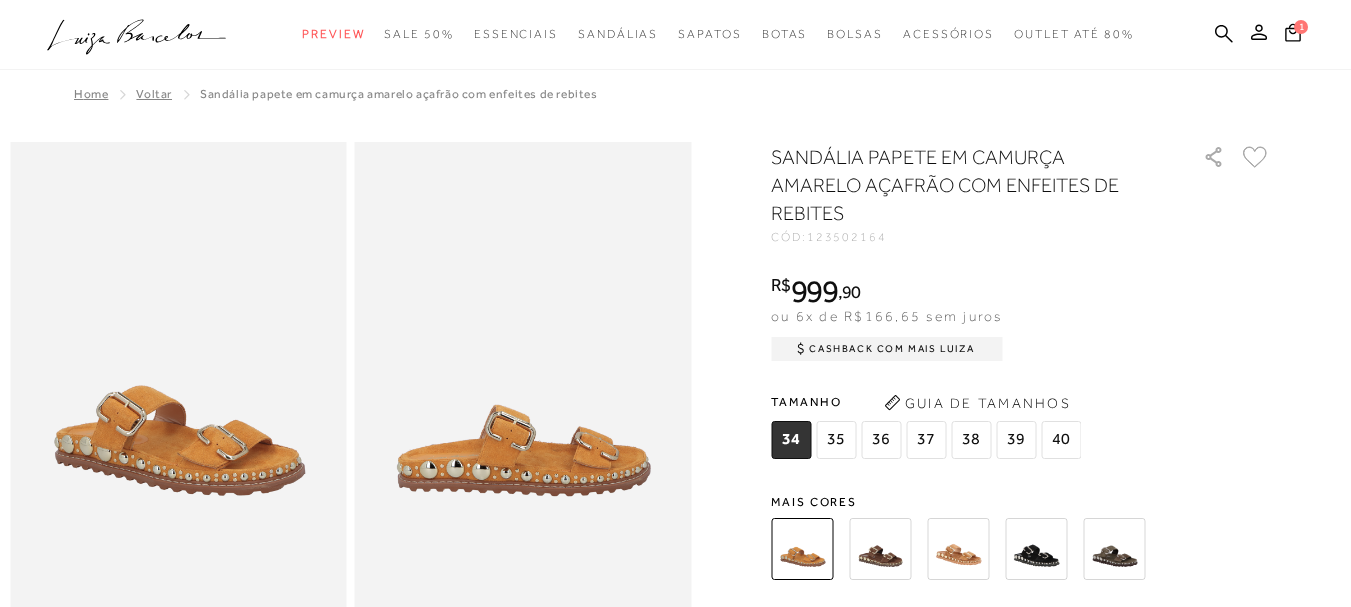 click at bounding box center (958, 549) 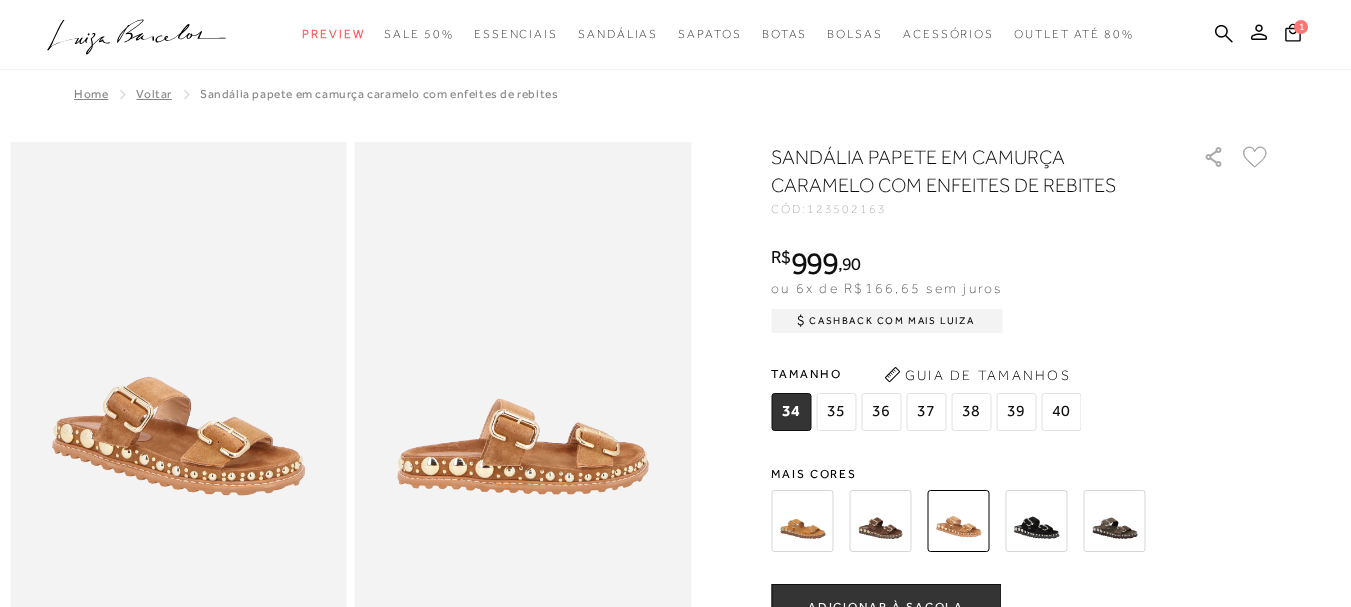 click at bounding box center [1036, 521] 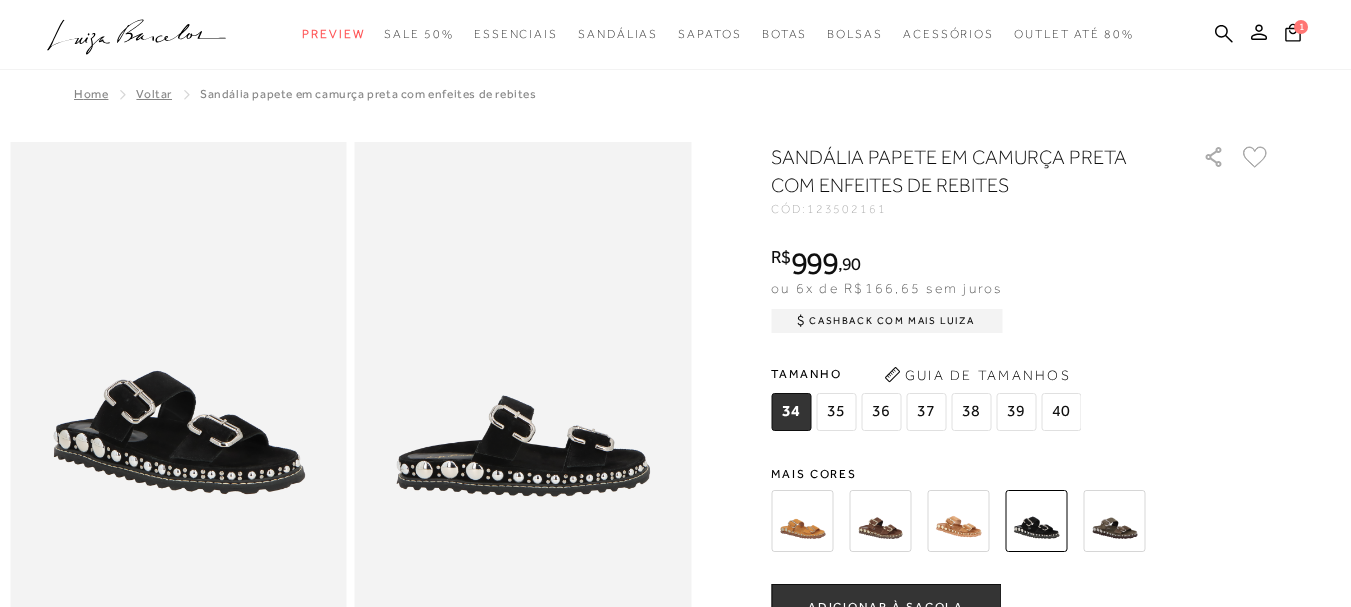 click at bounding box center (1114, 521) 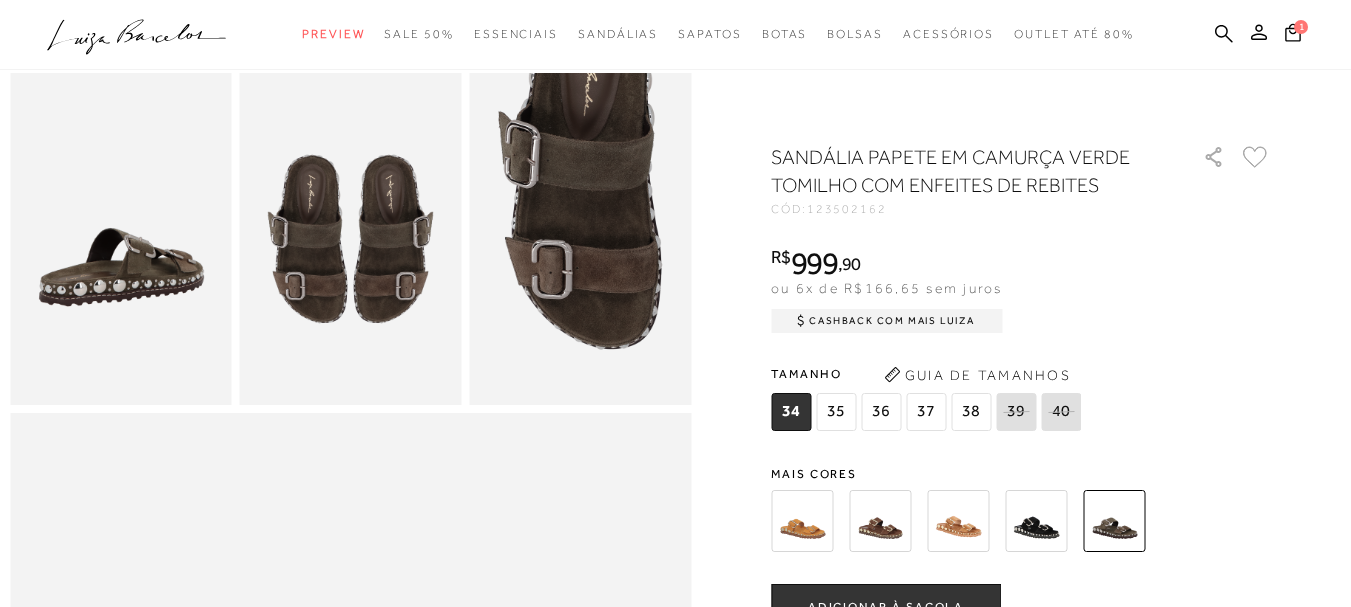 scroll, scrollTop: 600, scrollLeft: 0, axis: vertical 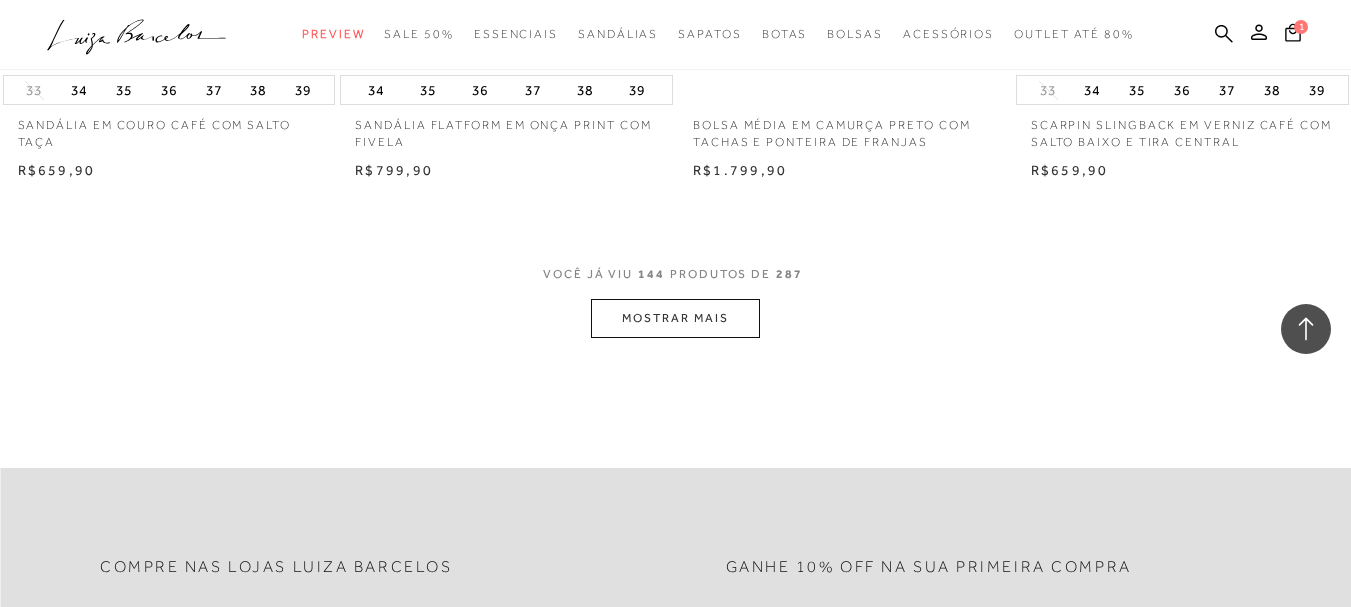 click on "MOSTRAR MAIS" at bounding box center (675, 318) 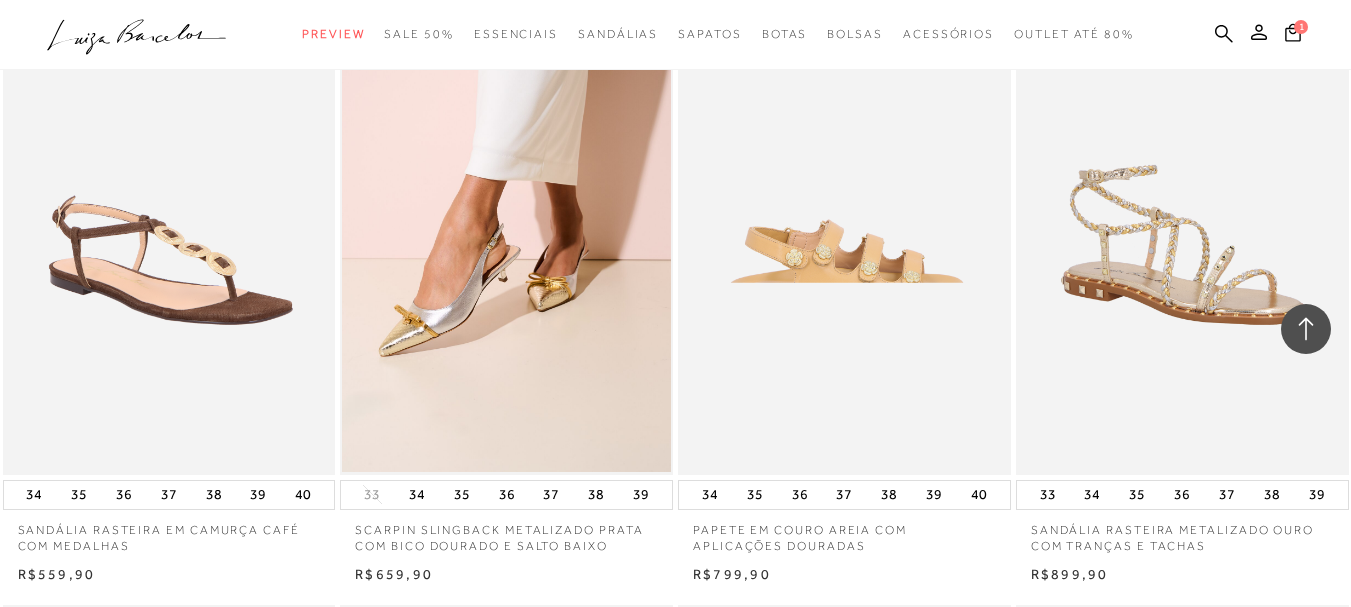 scroll, scrollTop: 23000, scrollLeft: 0, axis: vertical 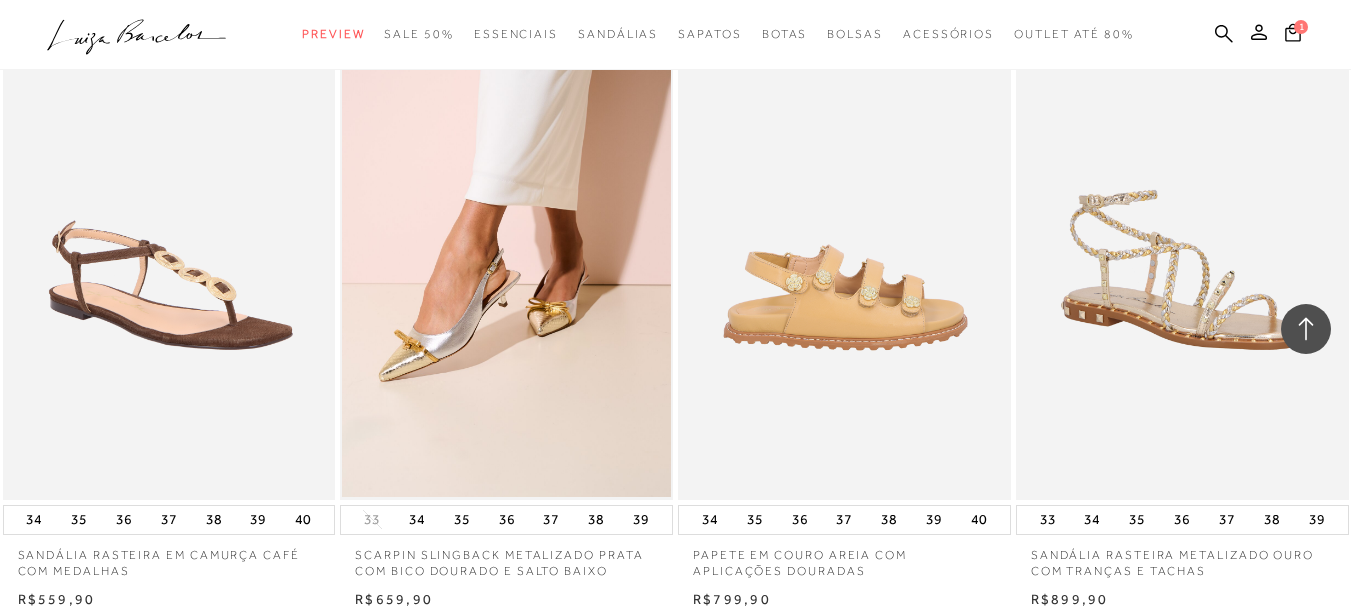 click at bounding box center (845, 250) 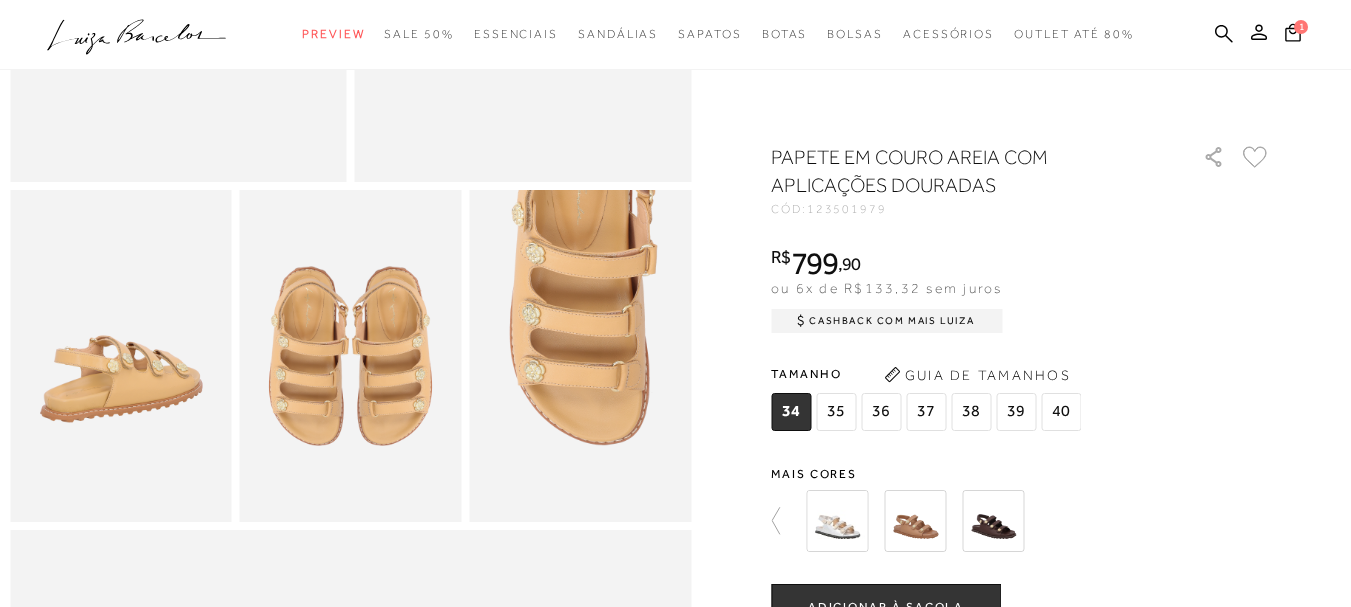 scroll, scrollTop: 500, scrollLeft: 0, axis: vertical 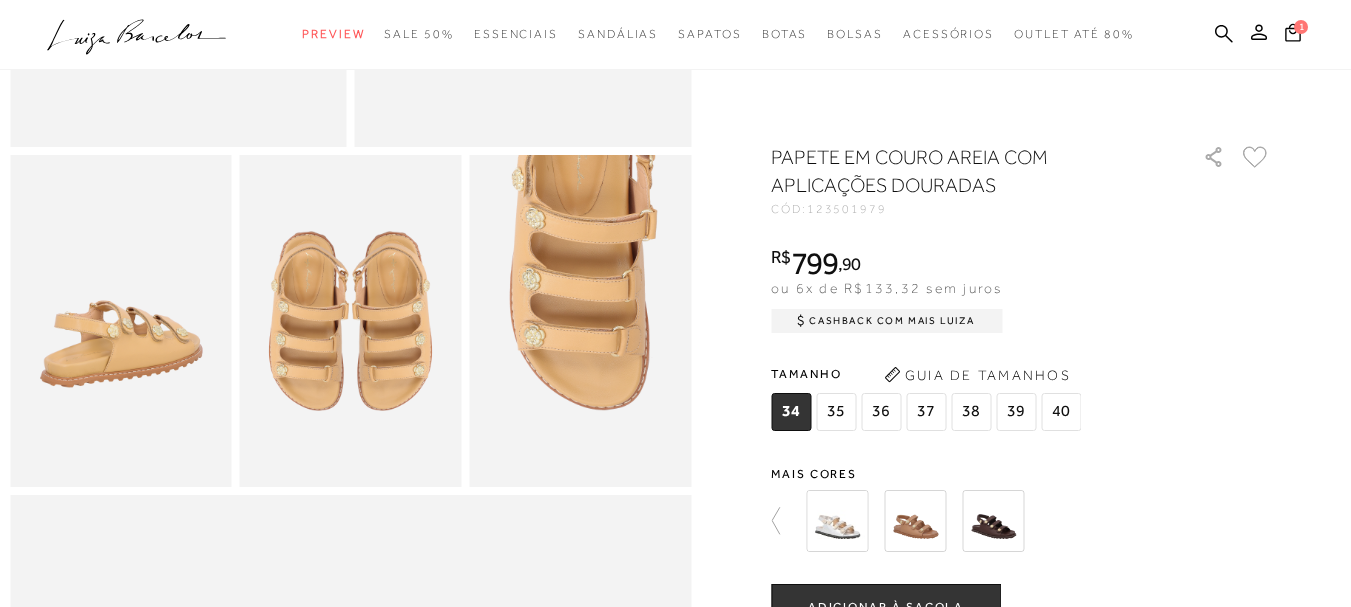 click at bounding box center [915, 521] 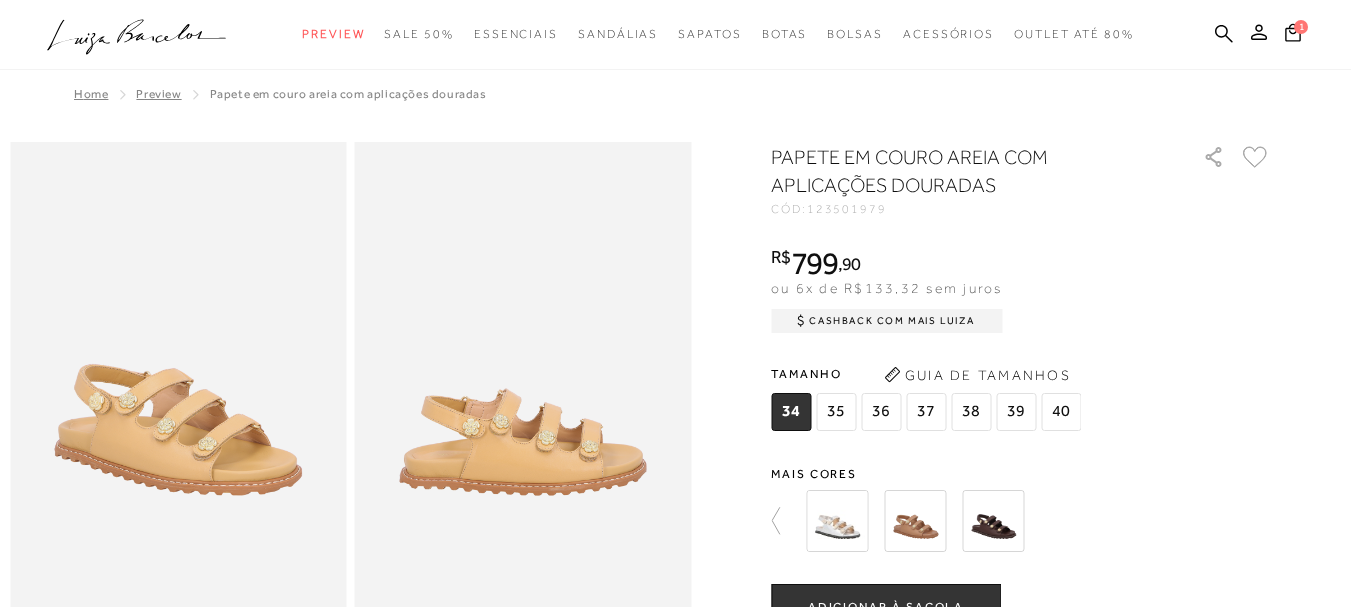 scroll, scrollTop: 500, scrollLeft: 0, axis: vertical 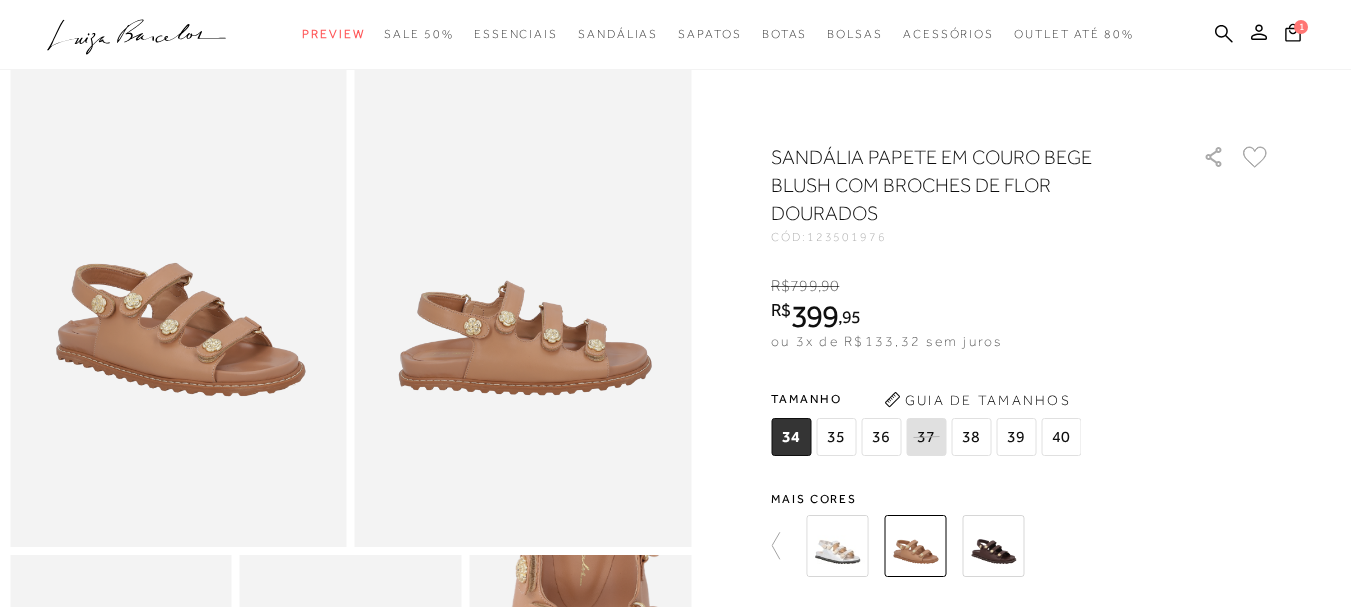 click at bounding box center [993, 546] 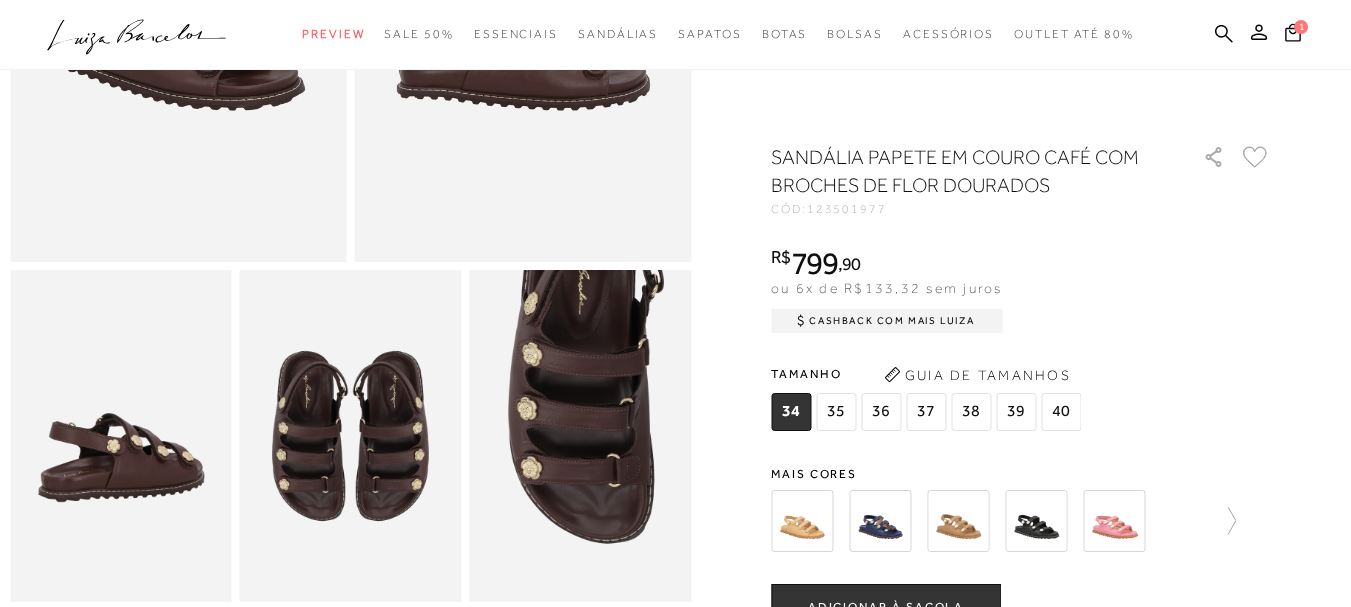 scroll, scrollTop: 500, scrollLeft: 0, axis: vertical 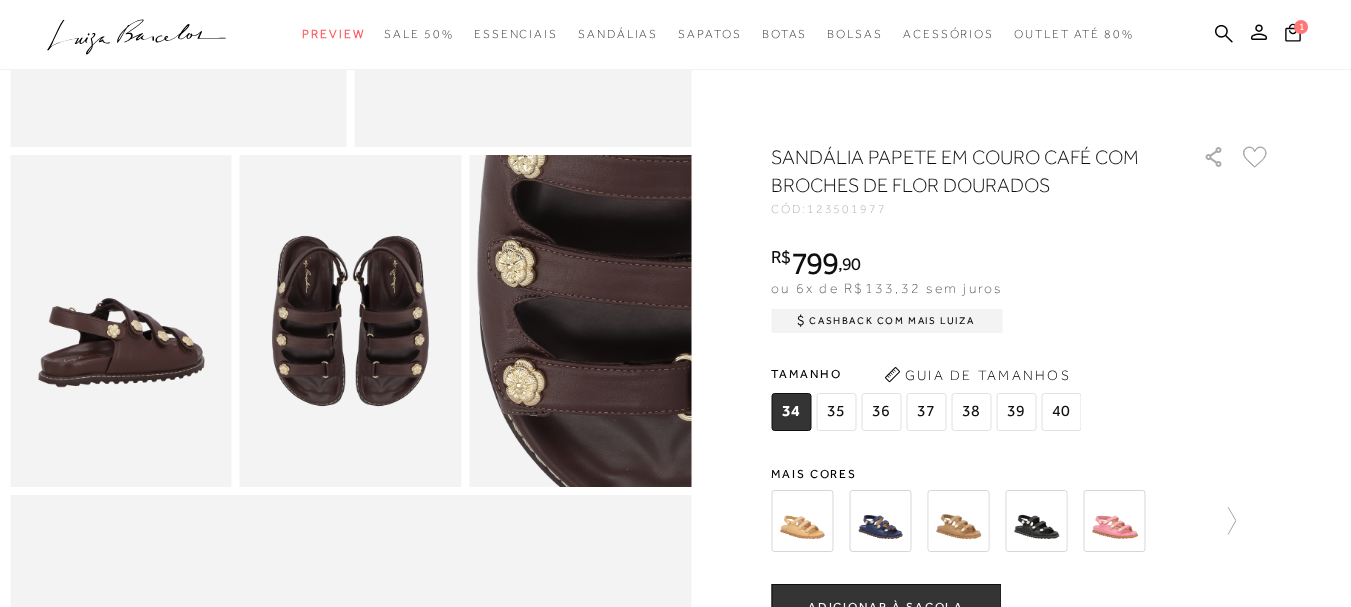 click at bounding box center (621, 318) 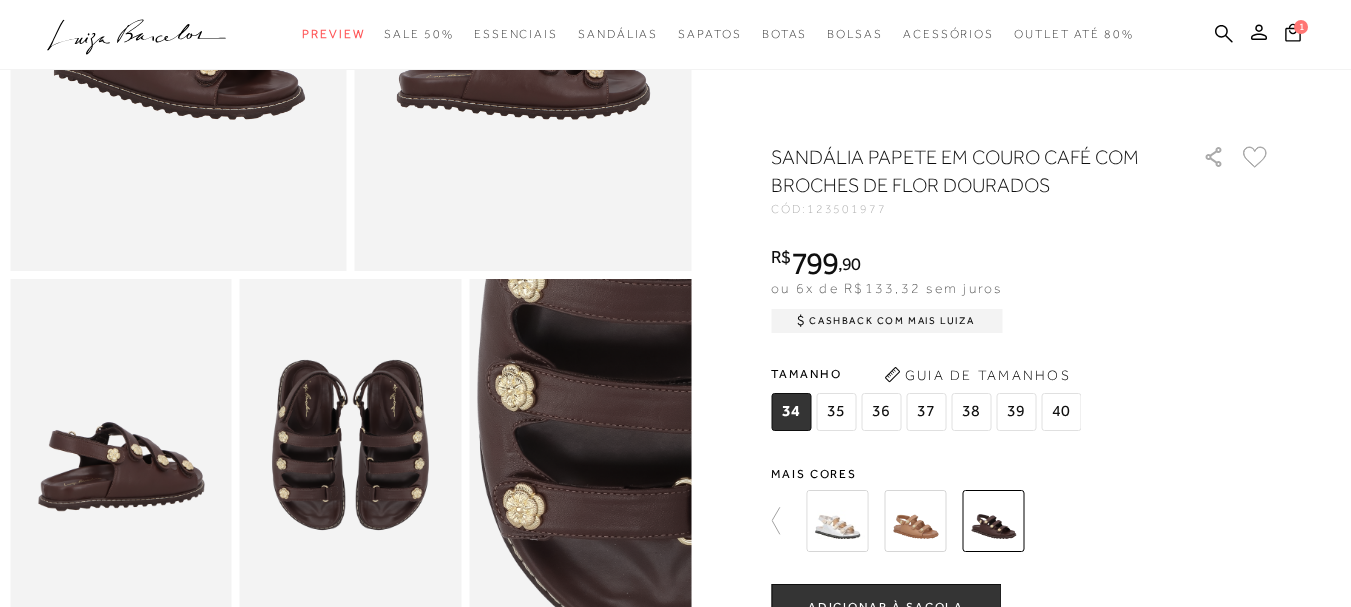 scroll, scrollTop: 200, scrollLeft: 0, axis: vertical 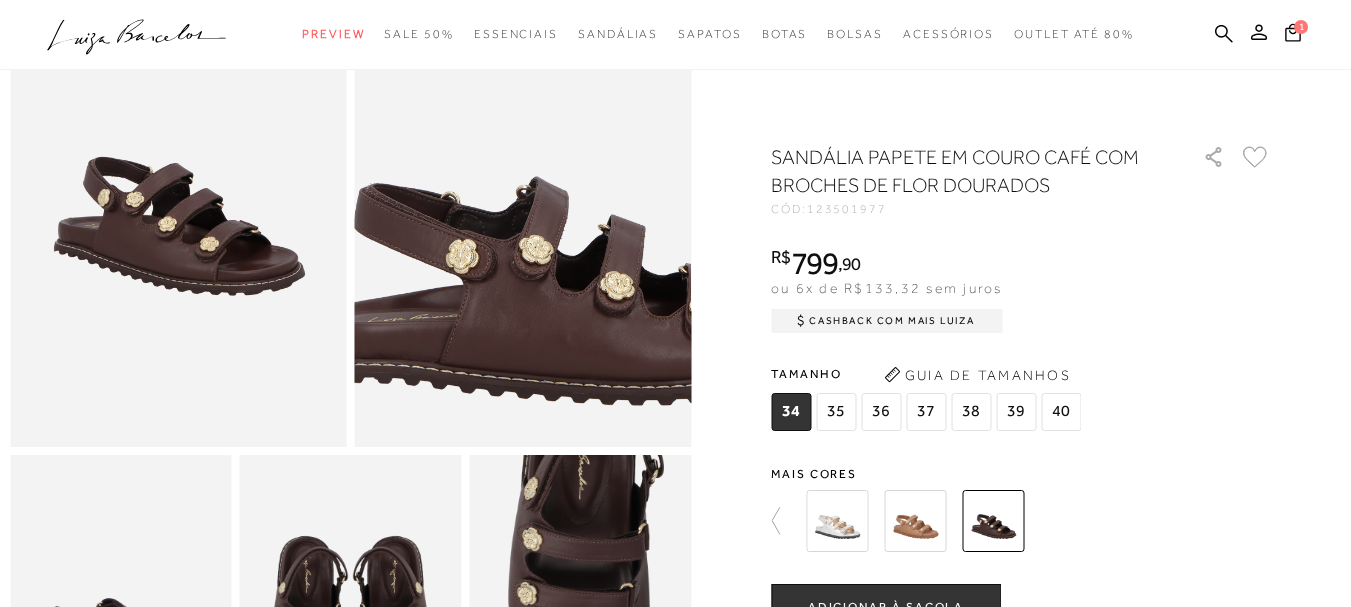 click at bounding box center [561, 203] 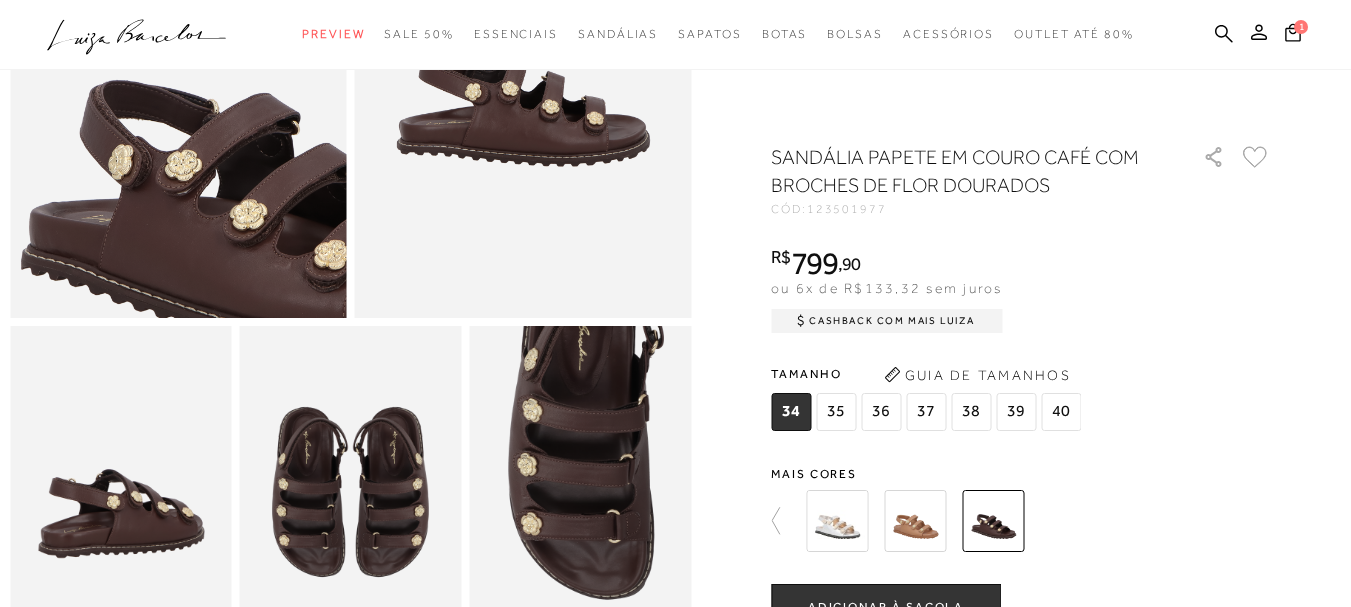 scroll, scrollTop: 500, scrollLeft: 0, axis: vertical 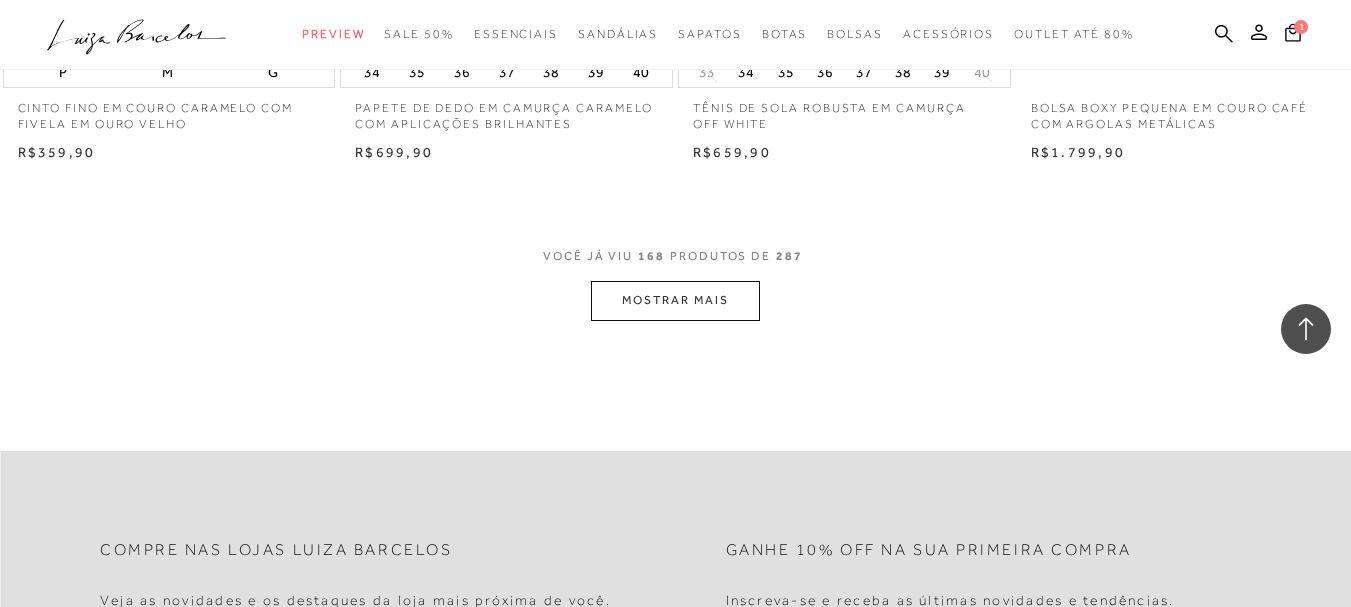 click on "MOSTRAR MAIS" at bounding box center [675, 300] 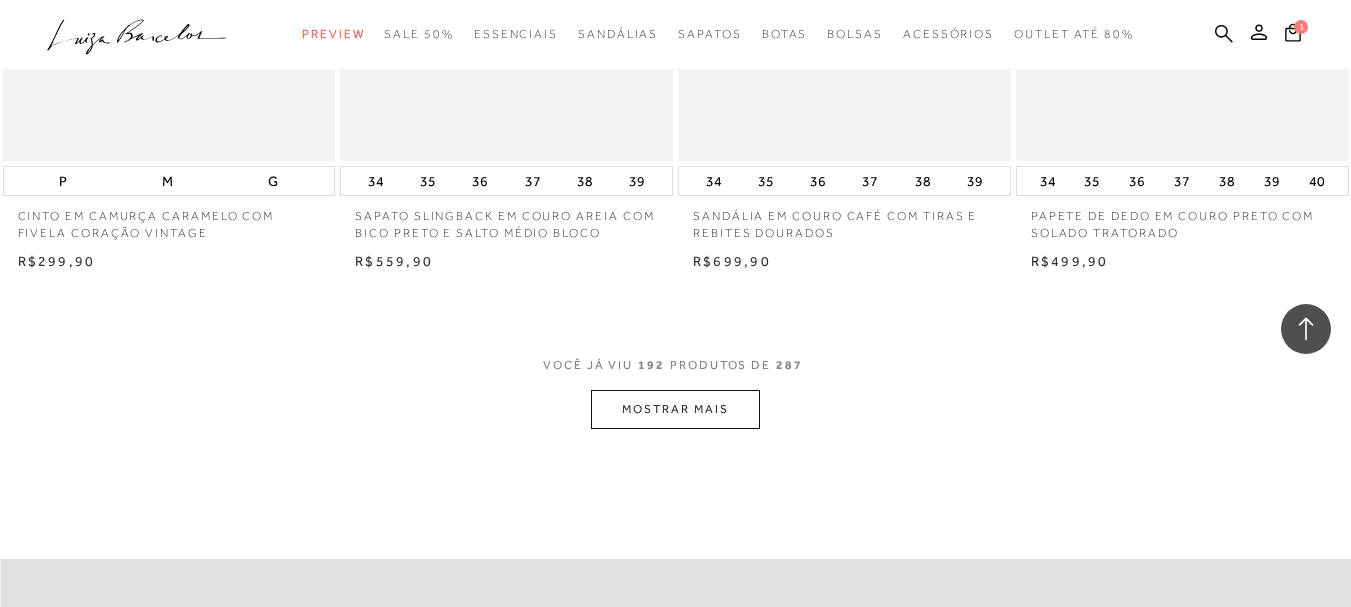 scroll, scrollTop: 30344, scrollLeft: 0, axis: vertical 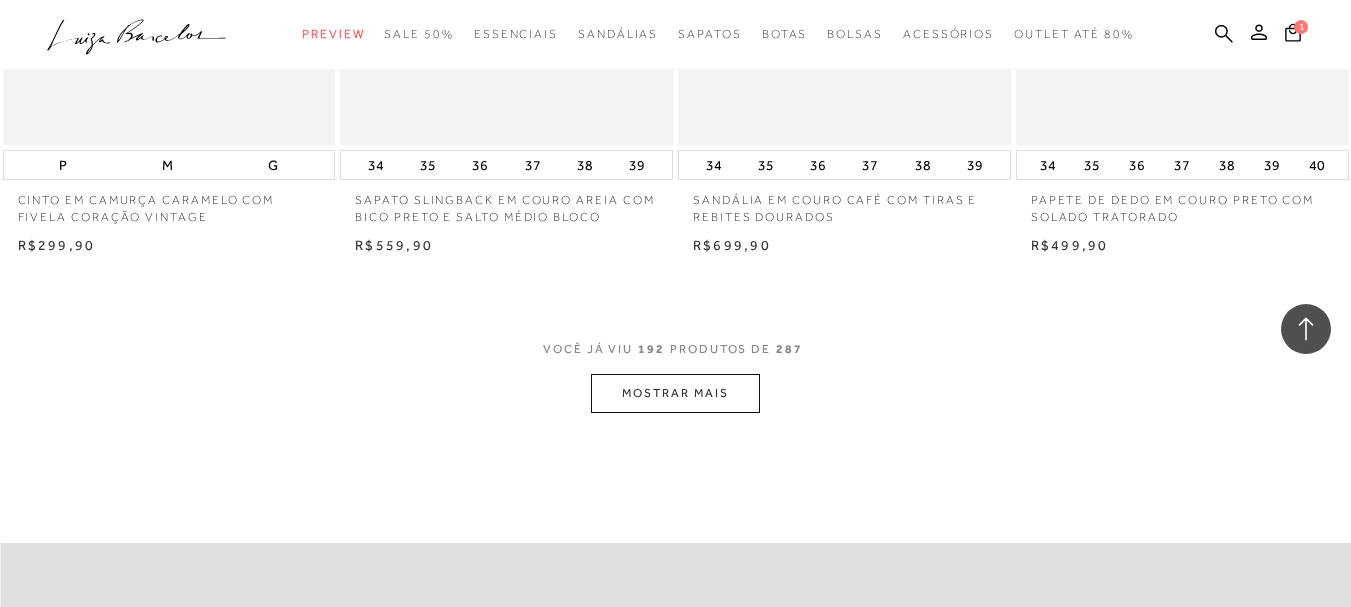 click on "MOSTRAR MAIS" at bounding box center [675, 393] 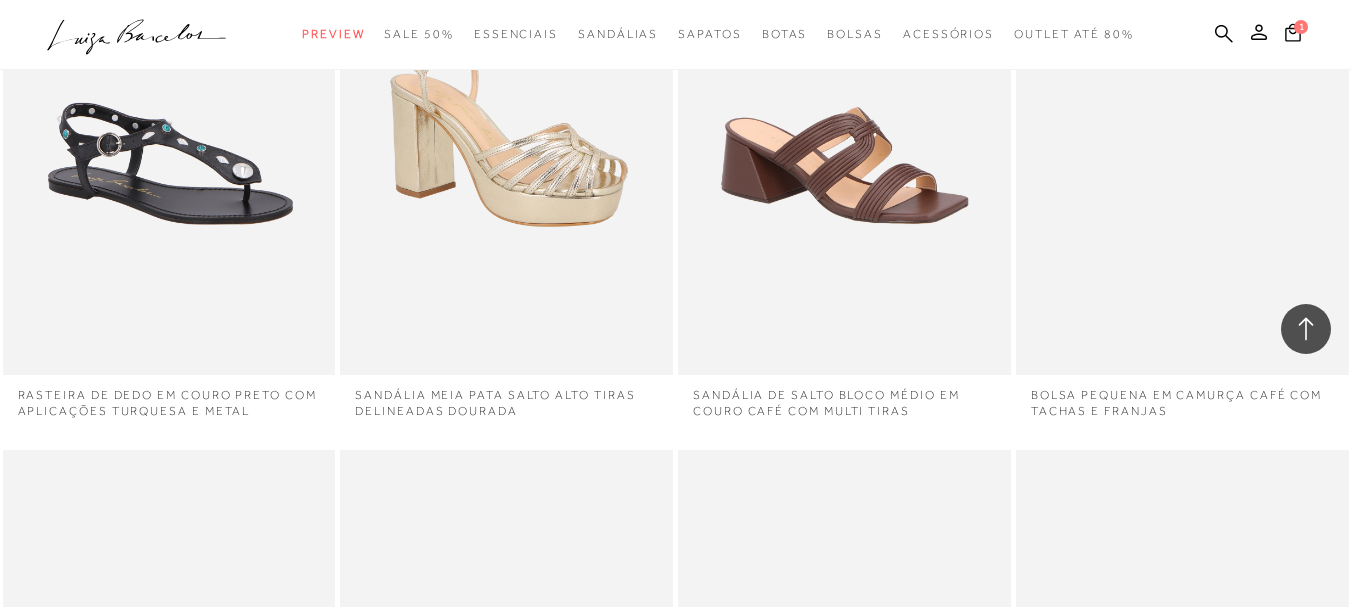 scroll, scrollTop: 30498, scrollLeft: 0, axis: vertical 